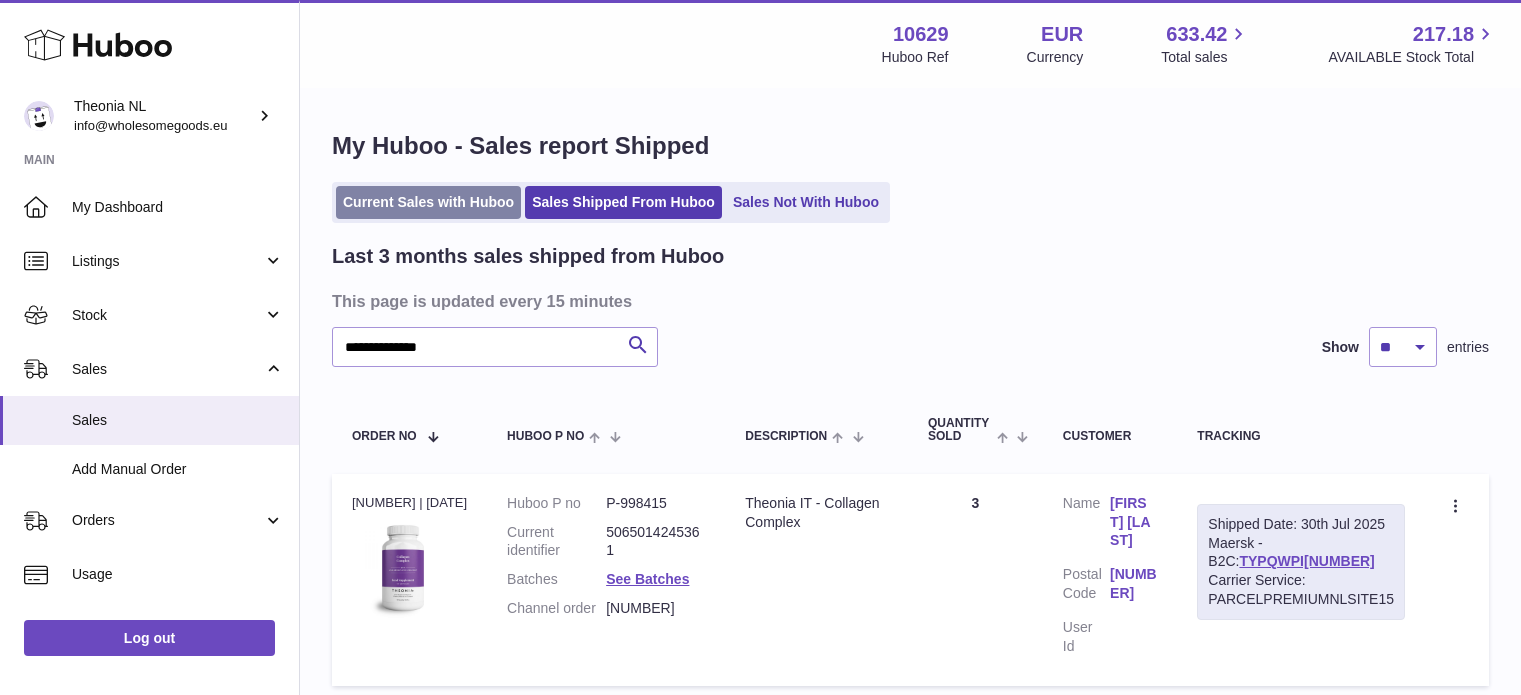scroll, scrollTop: 0, scrollLeft: 0, axis: both 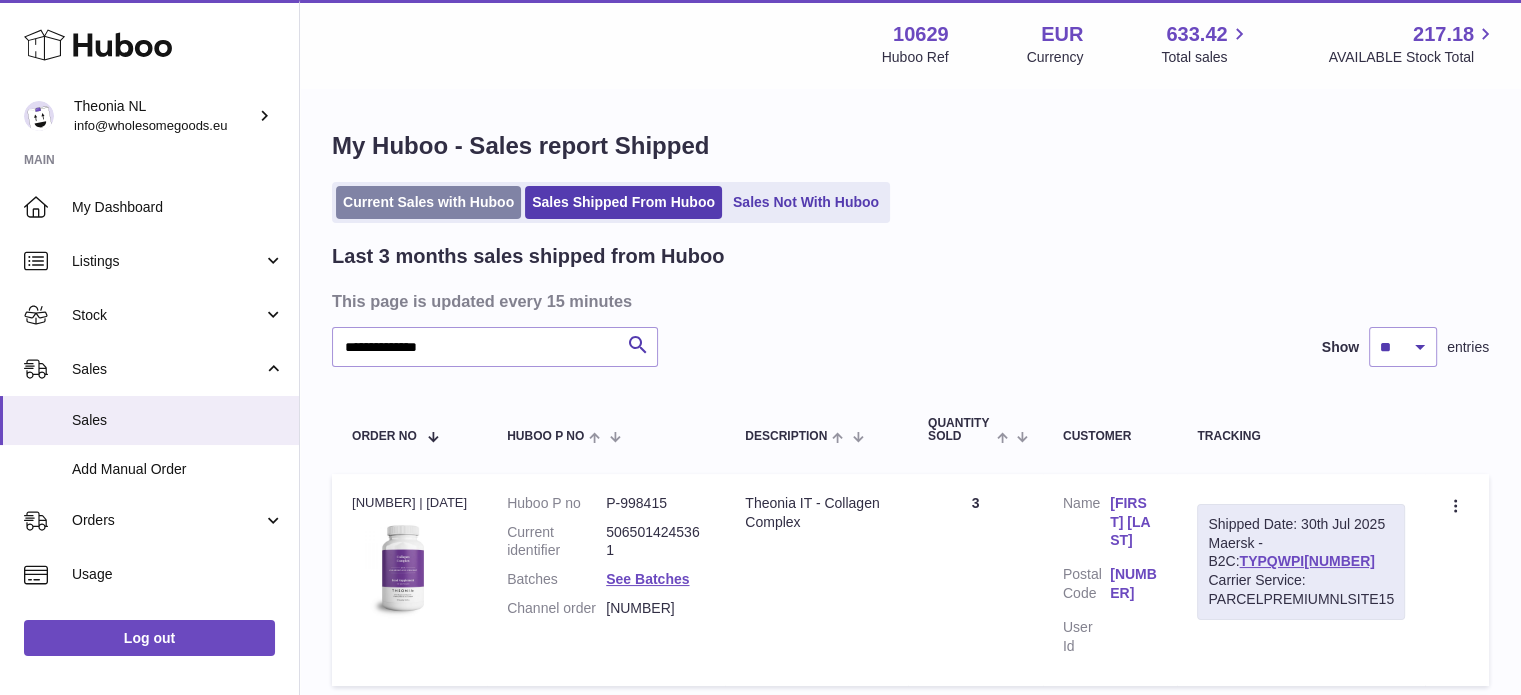 click on "Current Sales with Huboo" at bounding box center [428, 202] 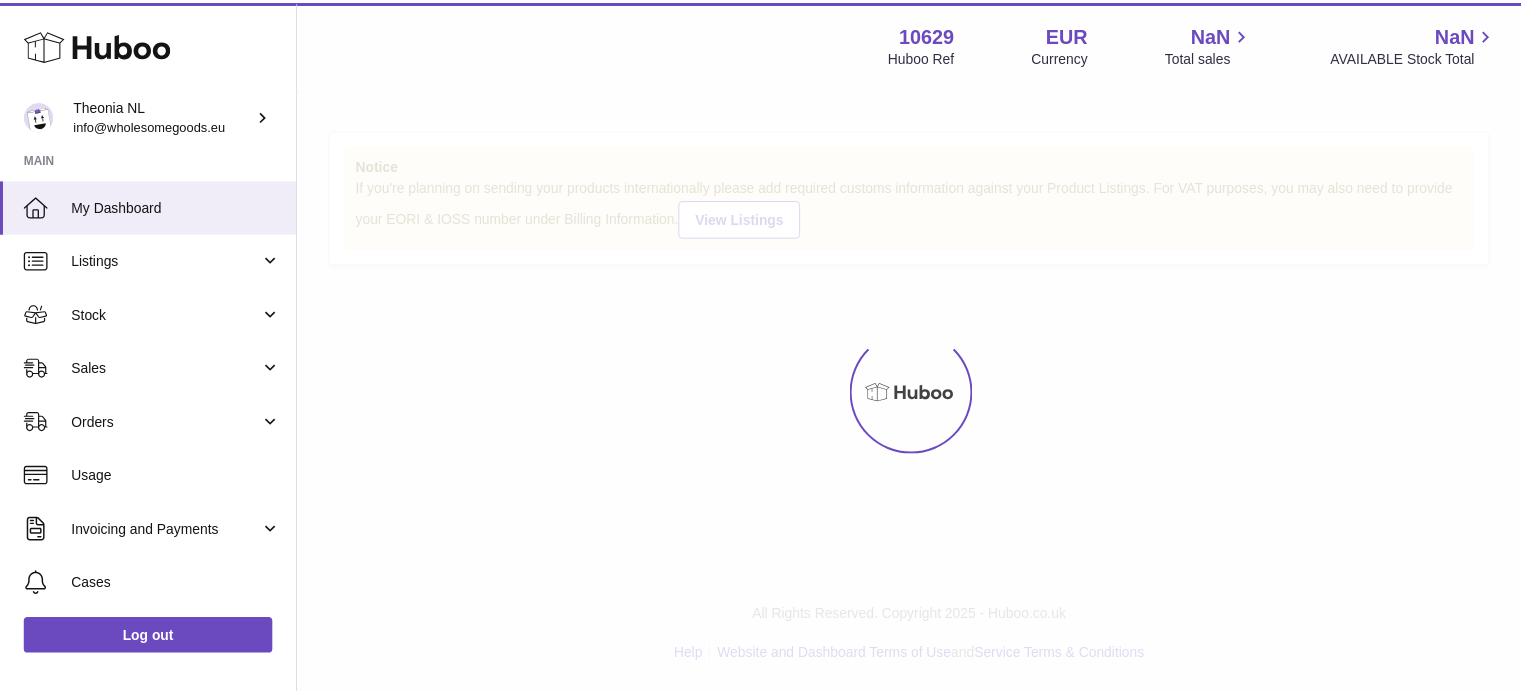 scroll, scrollTop: 0, scrollLeft: 0, axis: both 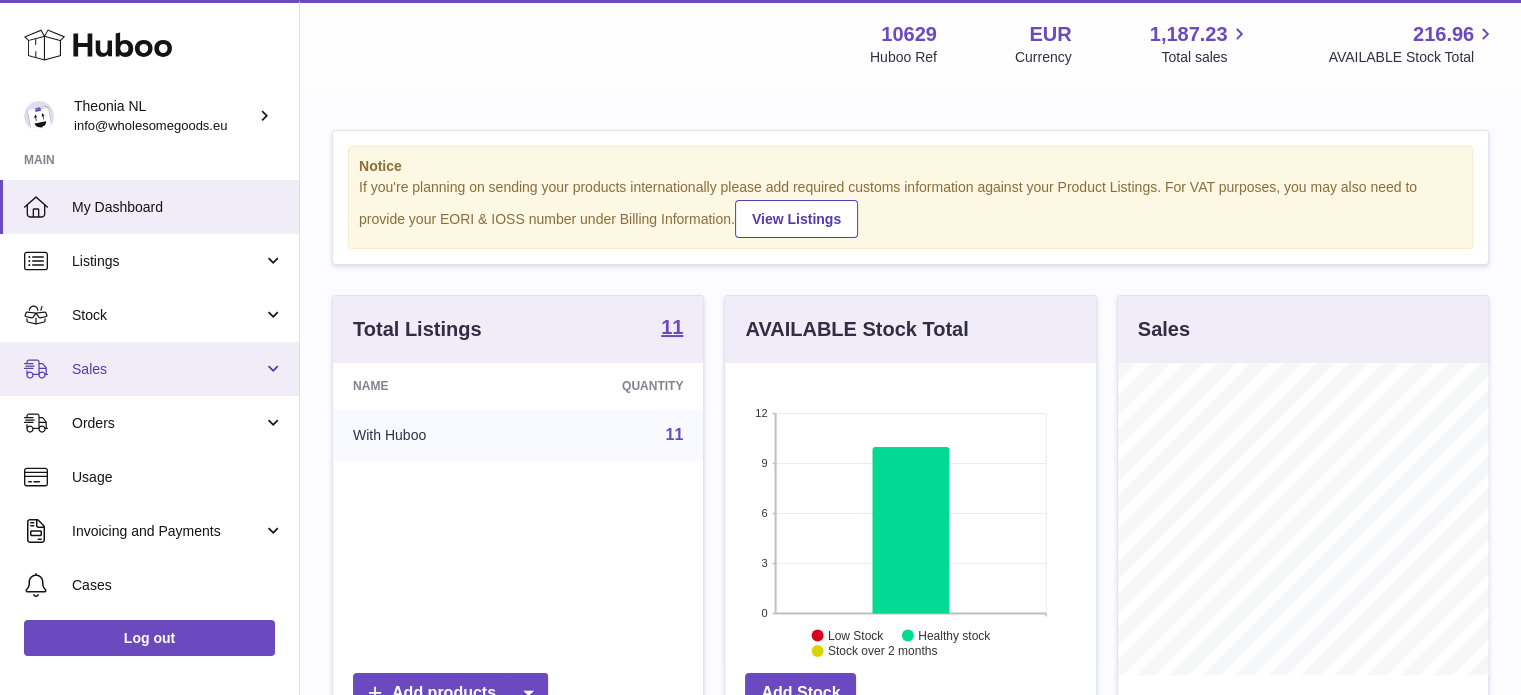 click on "Sales" at bounding box center (167, 369) 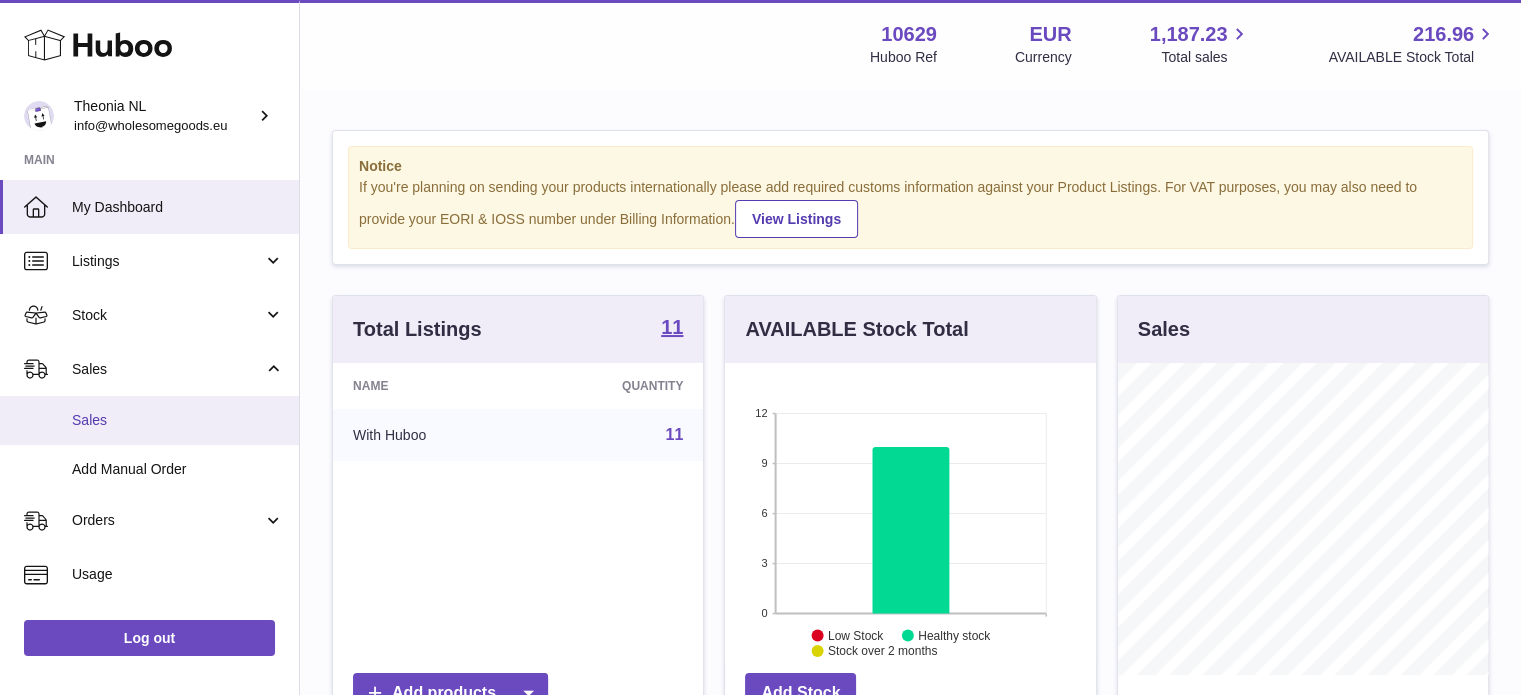 click on "Sales" at bounding box center (178, 420) 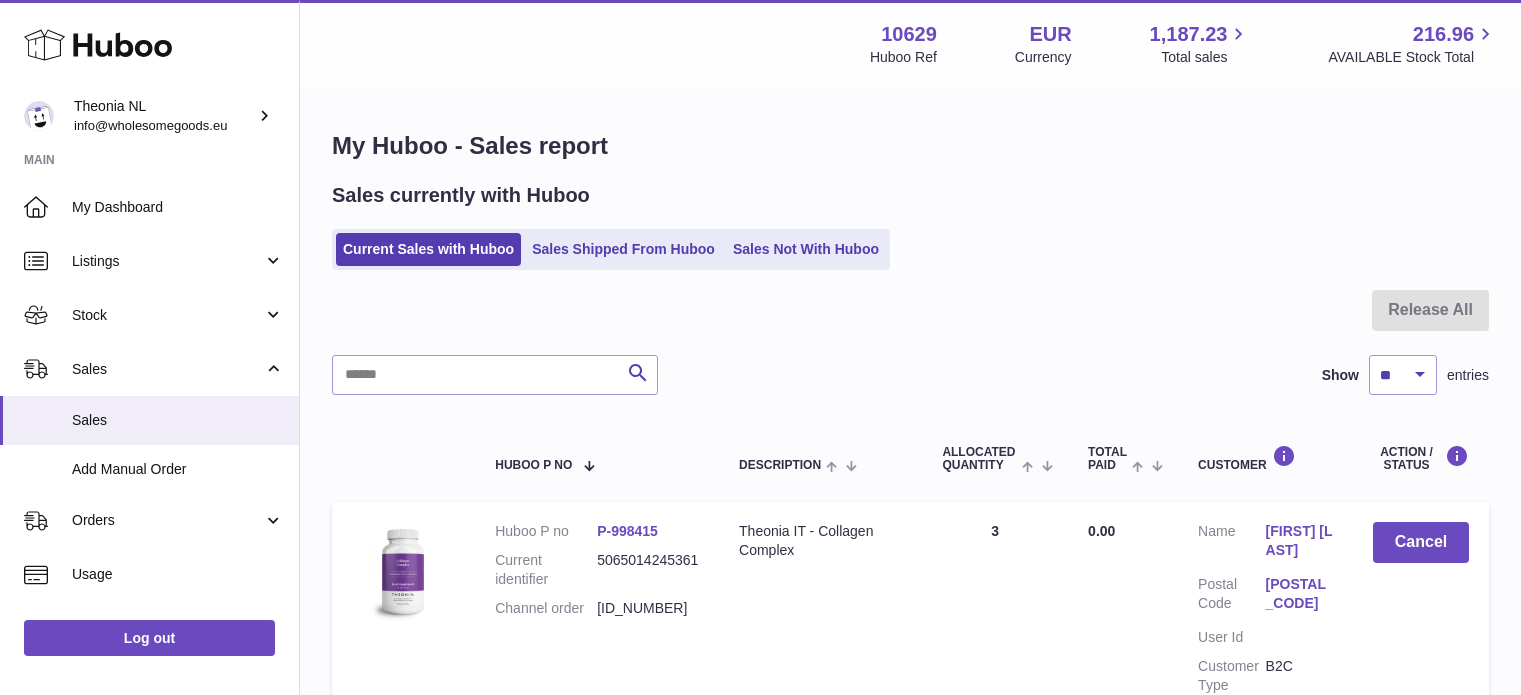 scroll, scrollTop: 0, scrollLeft: 0, axis: both 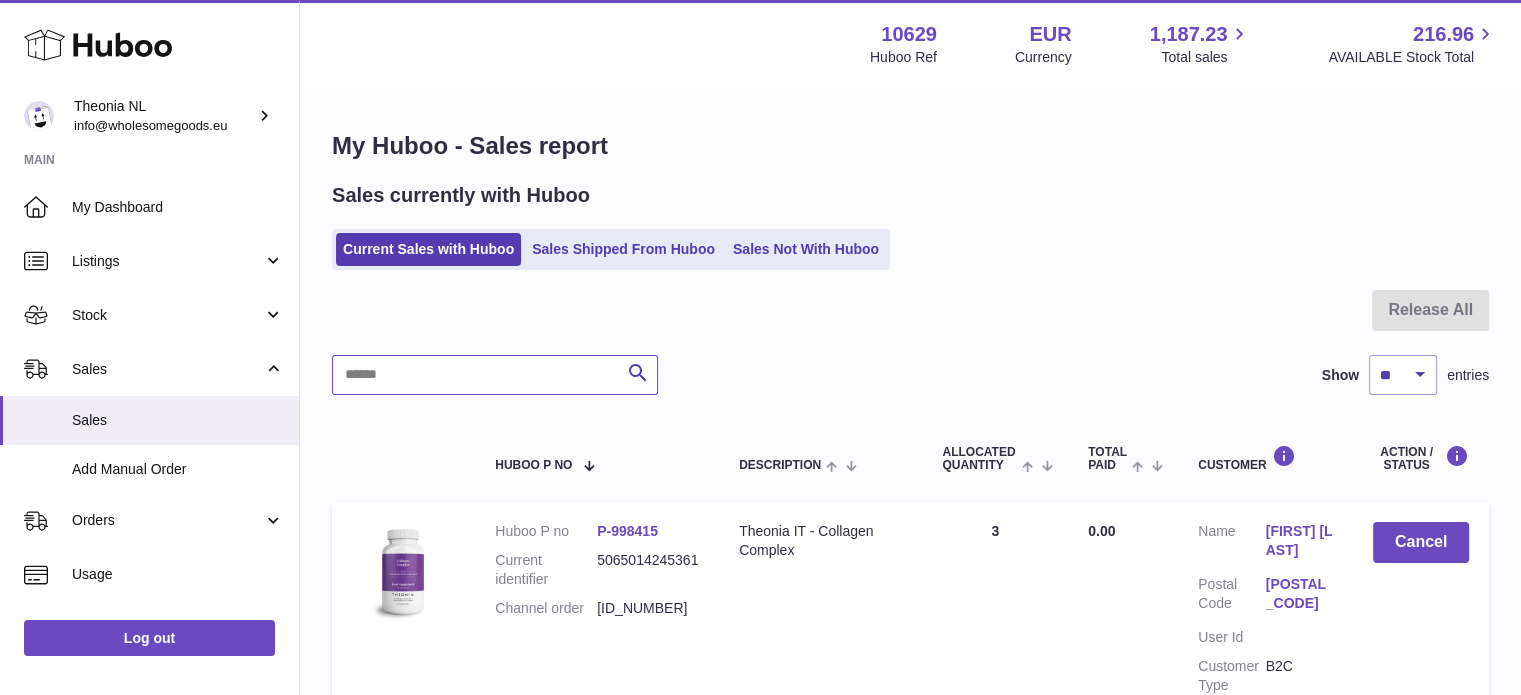 click at bounding box center [495, 375] 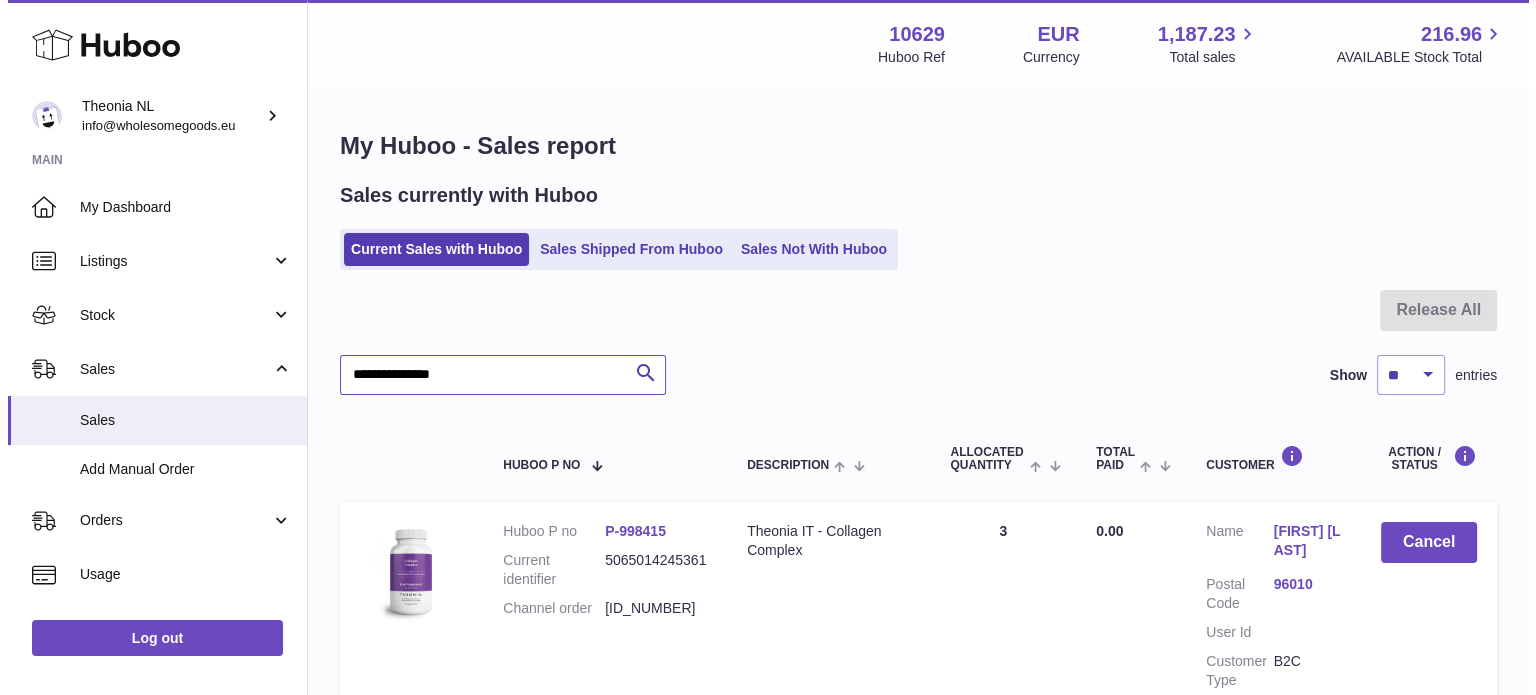 scroll, scrollTop: 200, scrollLeft: 0, axis: vertical 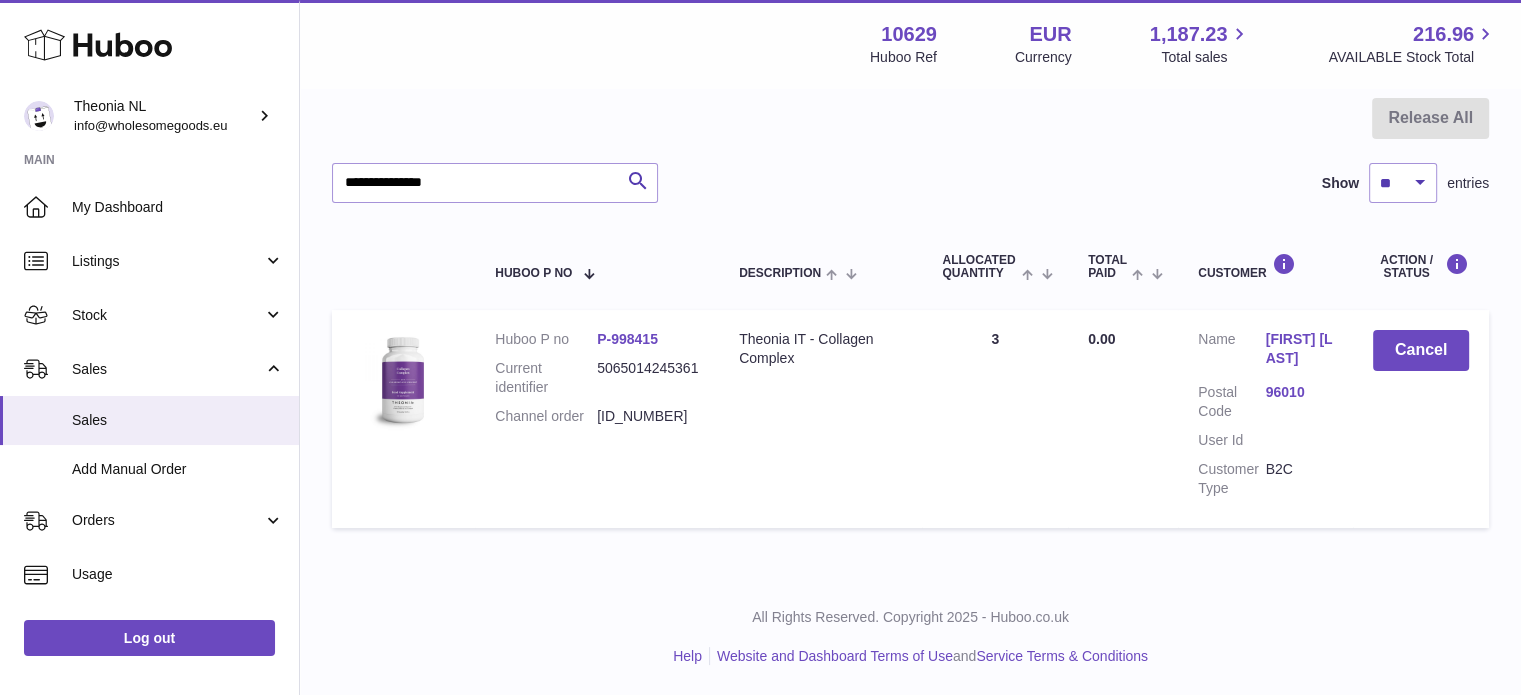 click on "96010" at bounding box center (1299, 392) 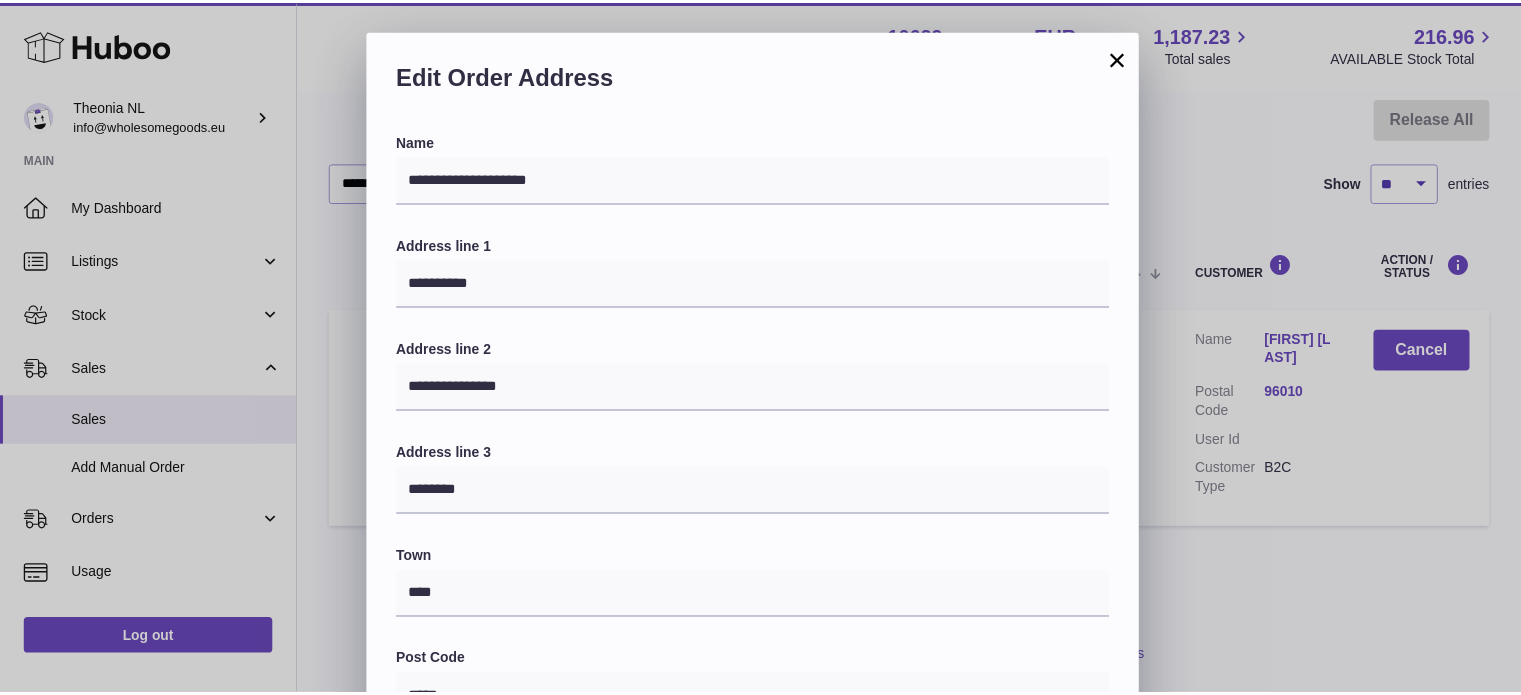 scroll, scrollTop: 564, scrollLeft: 0, axis: vertical 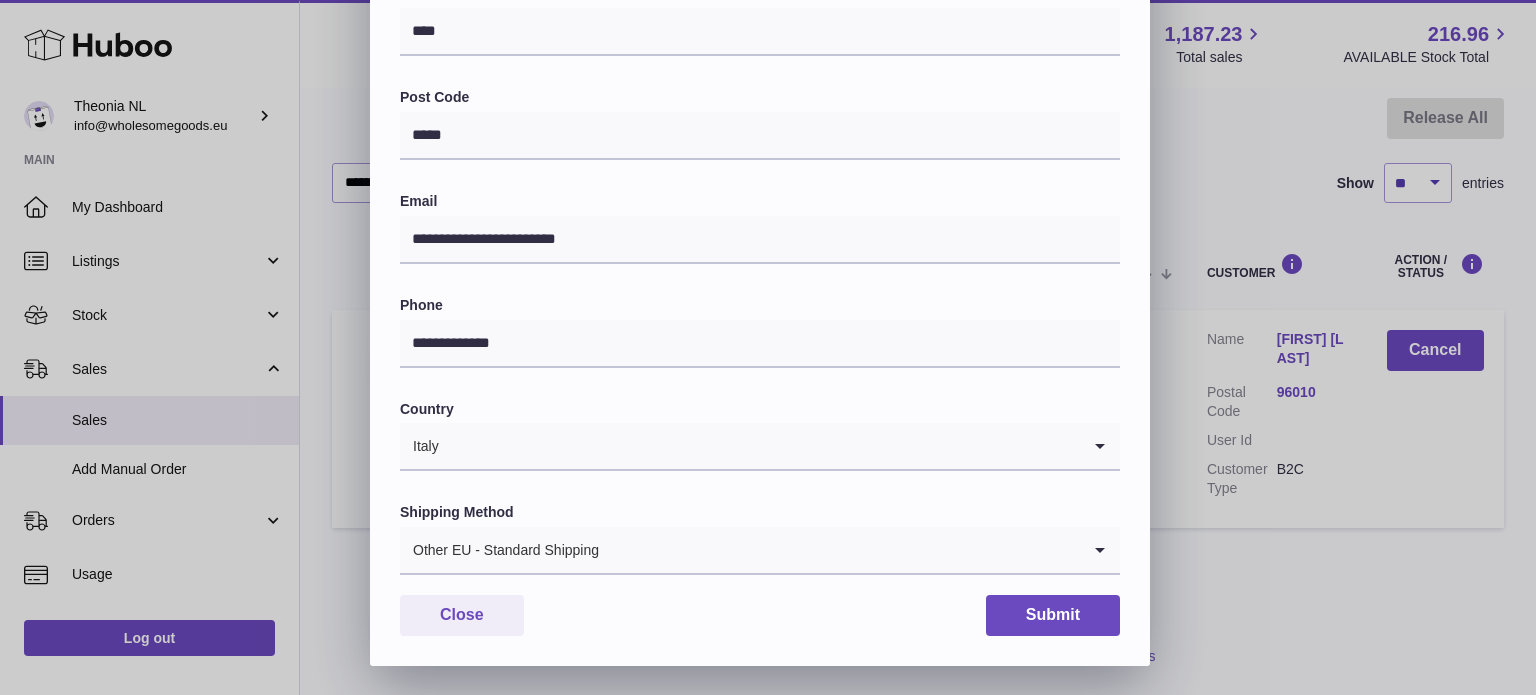 click on "Other EU - Standard Shipping" at bounding box center [740, 550] 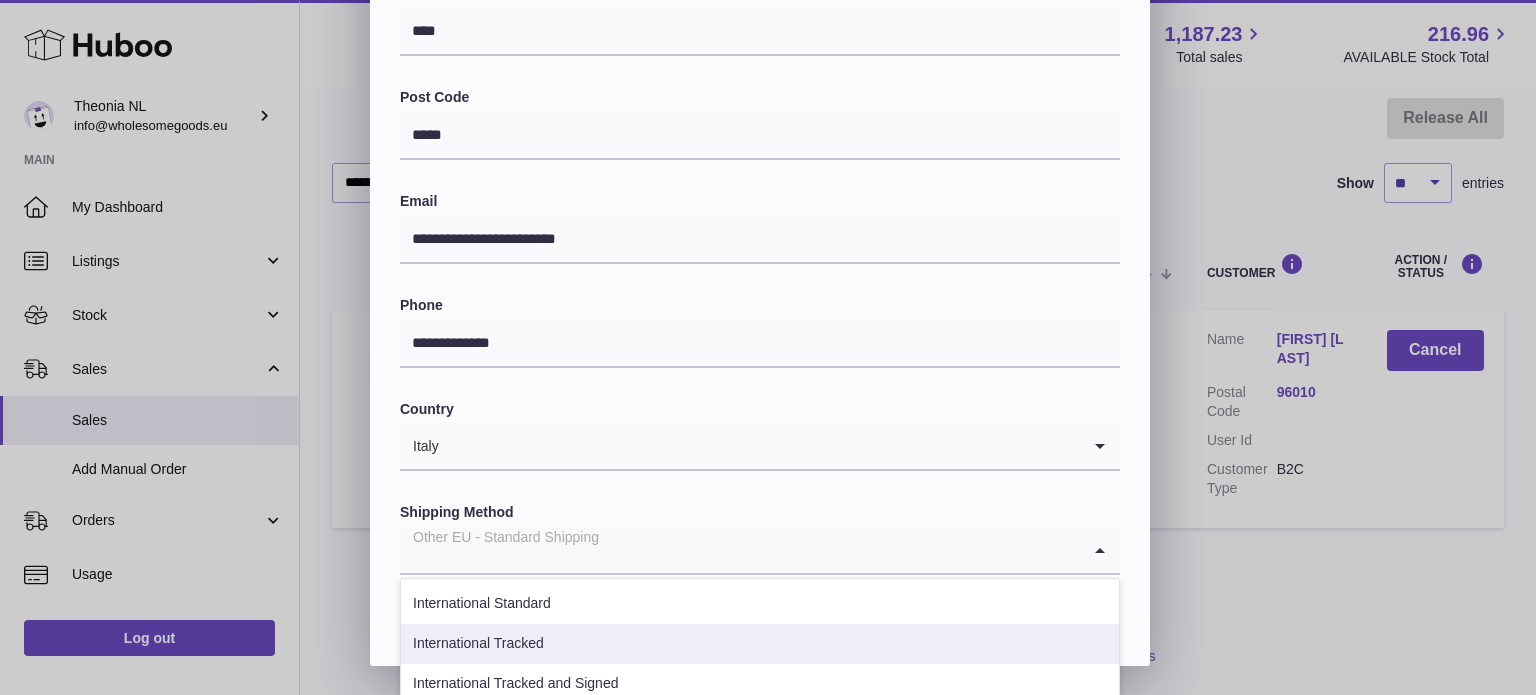 click on "International Tracked" at bounding box center [760, 644] 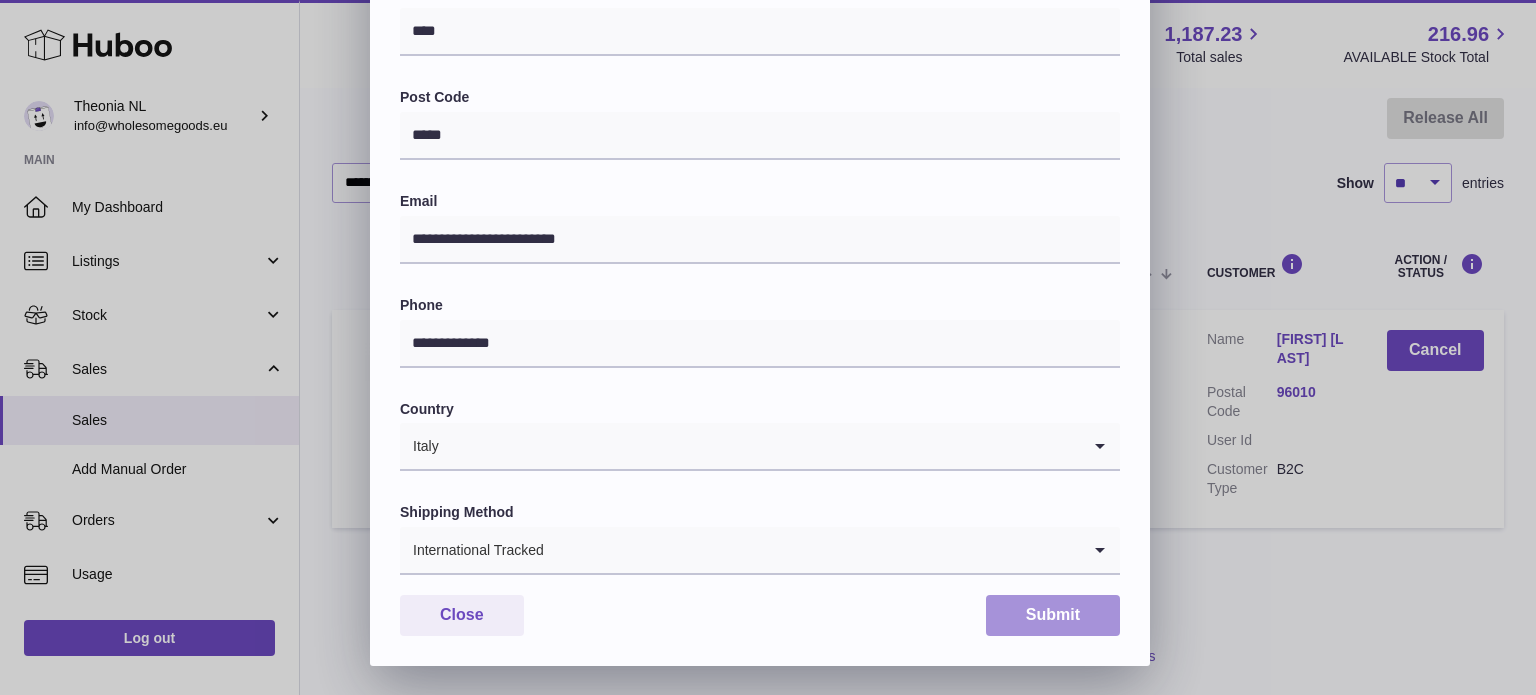 click on "Submit" at bounding box center [1053, 615] 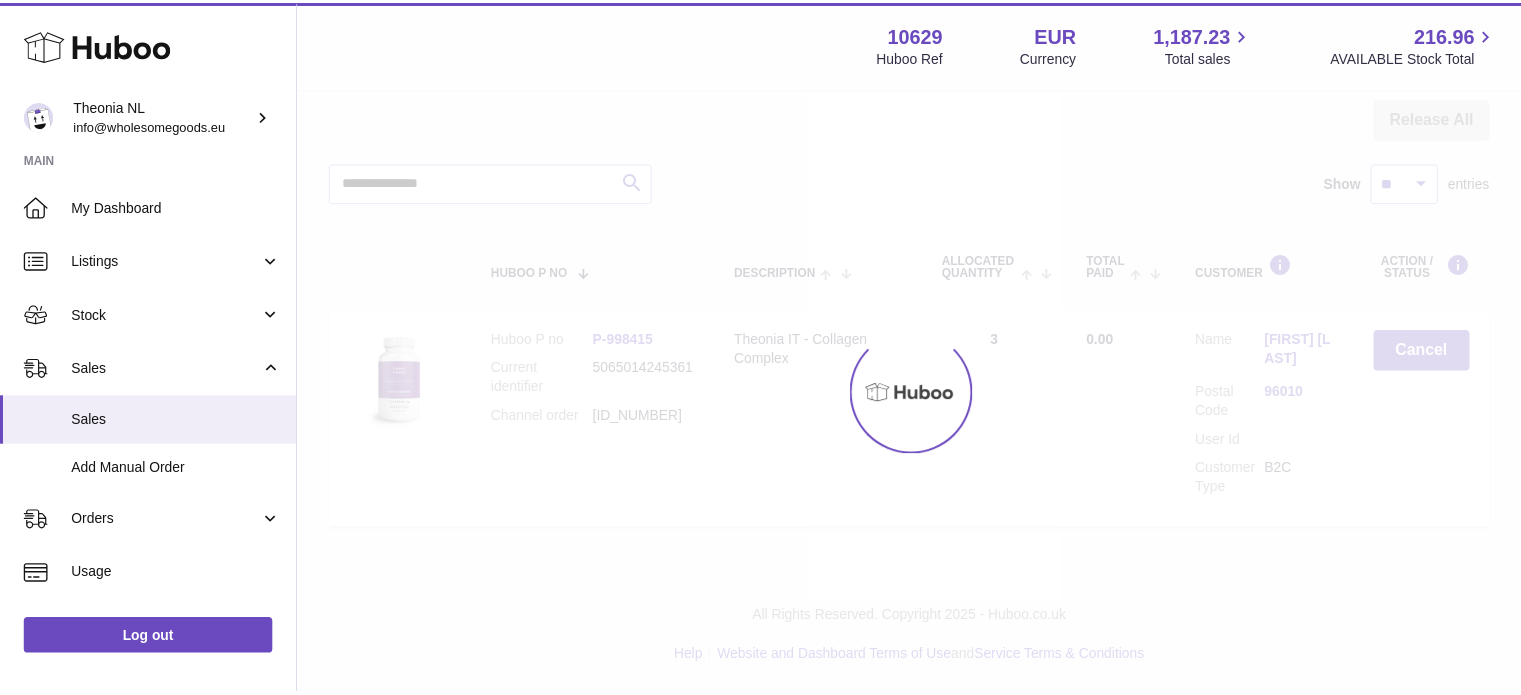 scroll, scrollTop: 0, scrollLeft: 0, axis: both 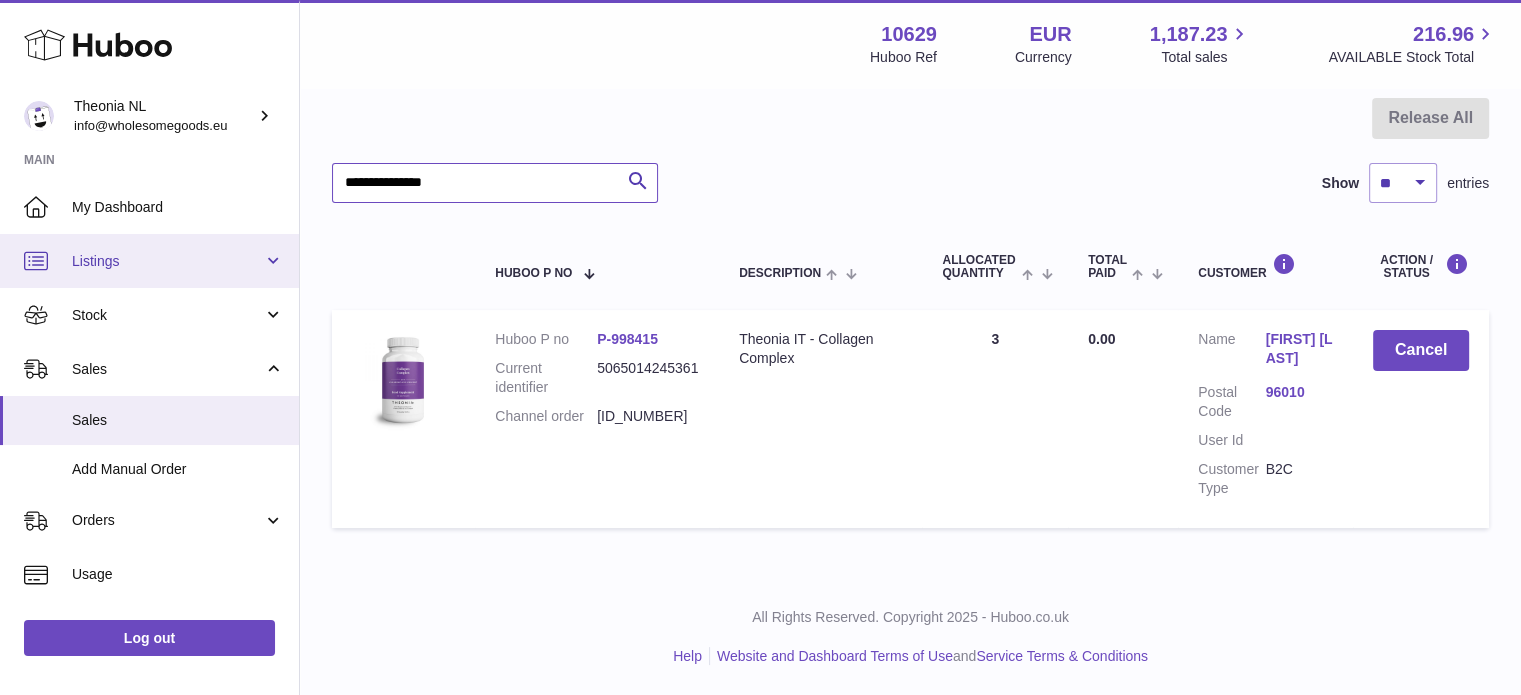 drag, startPoint x: 332, startPoint y: 180, endPoint x: 216, endPoint y: 244, distance: 132.48396 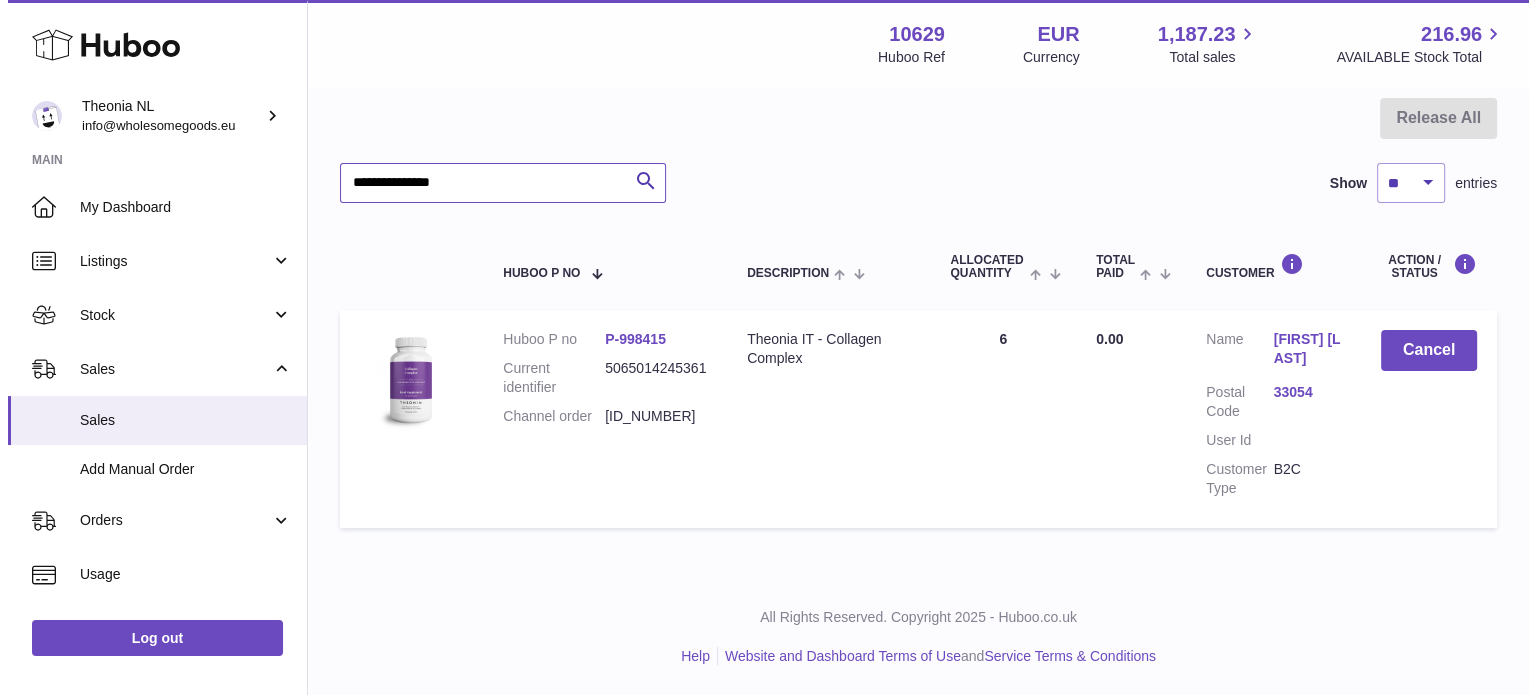 scroll, scrollTop: 191, scrollLeft: 0, axis: vertical 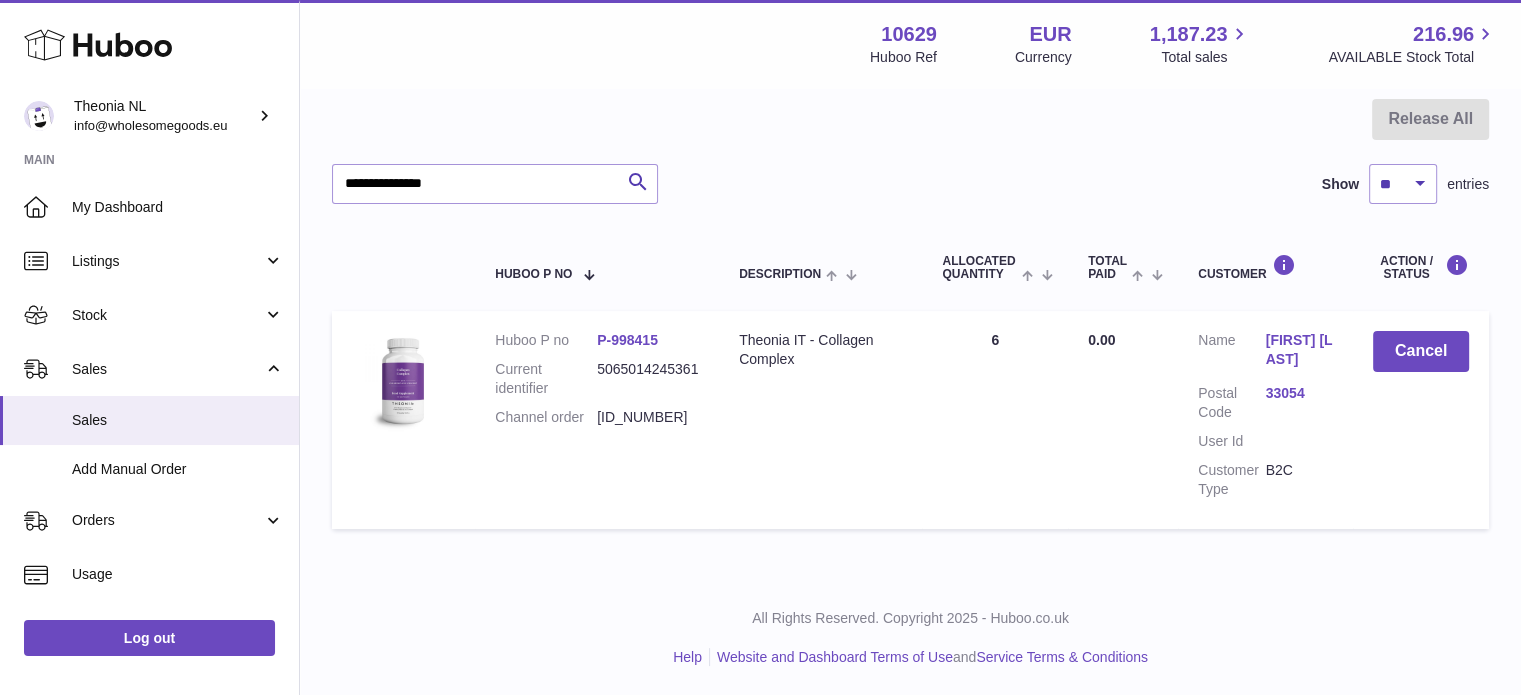 click on "33054" at bounding box center [1299, 393] 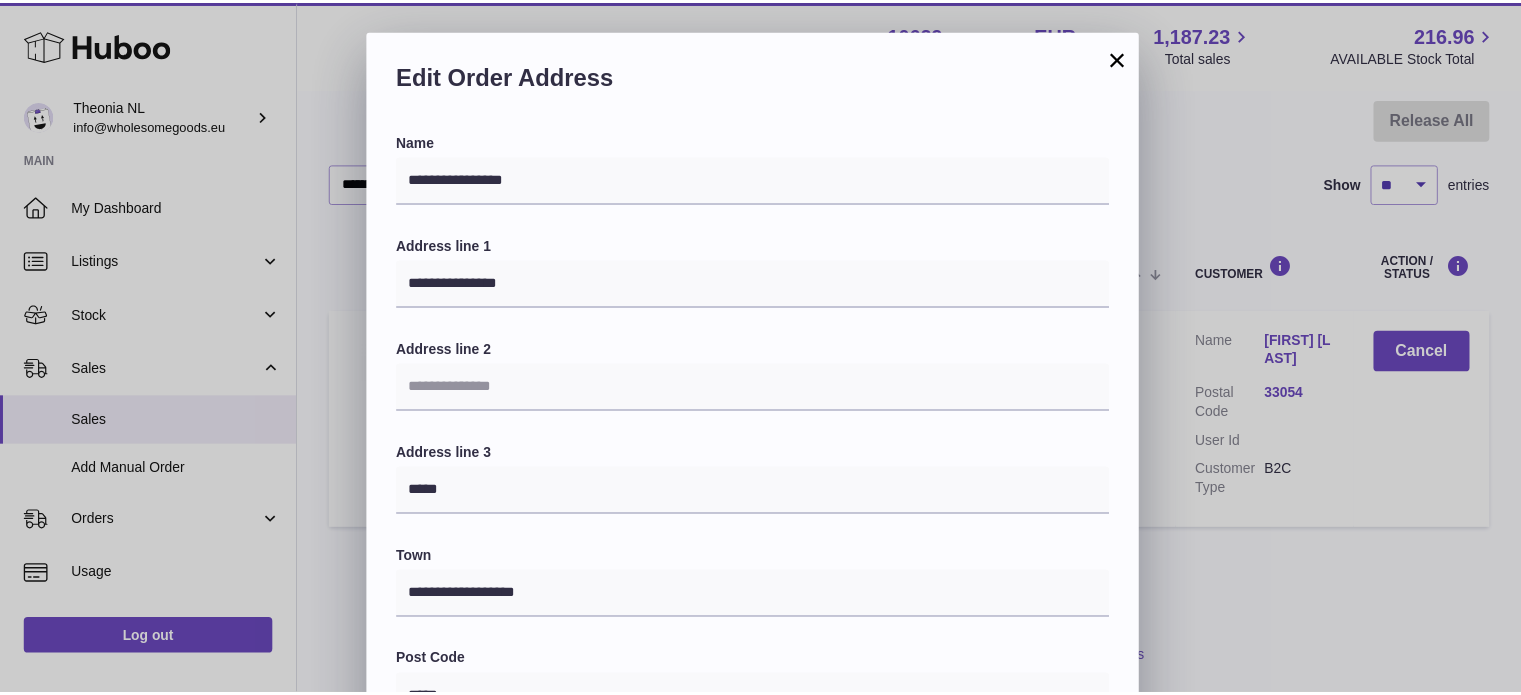 scroll, scrollTop: 564, scrollLeft: 0, axis: vertical 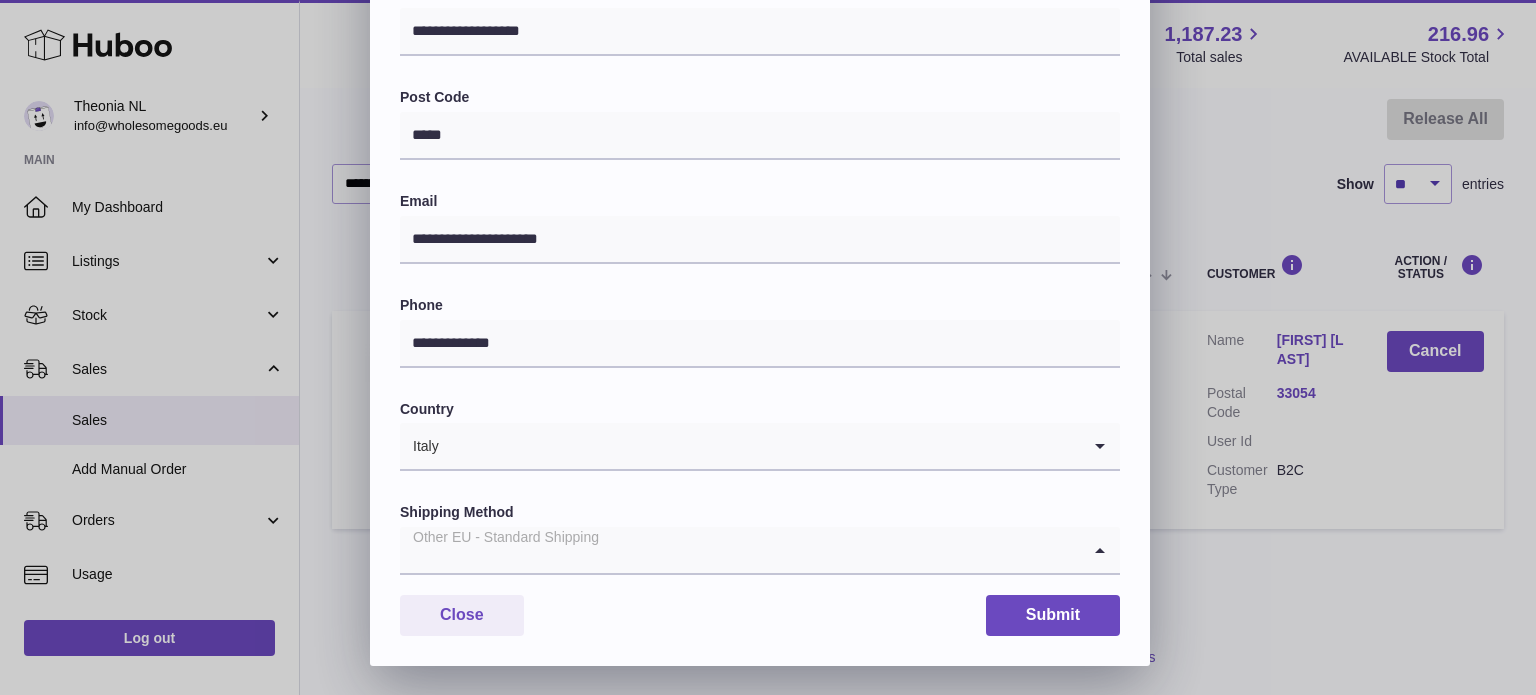 click on "Other EU - Standard Shipping" at bounding box center (740, 550) 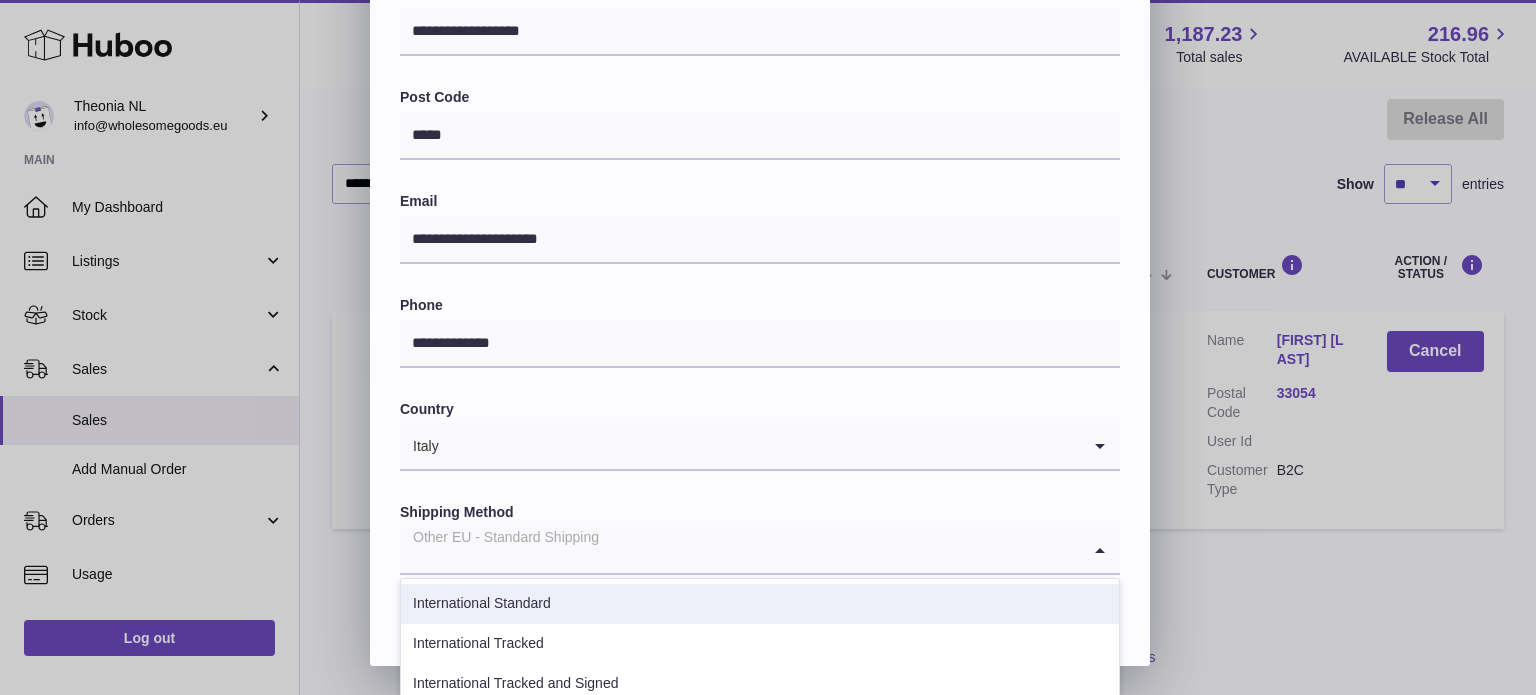 click on "International Tracked" at bounding box center (760, 644) 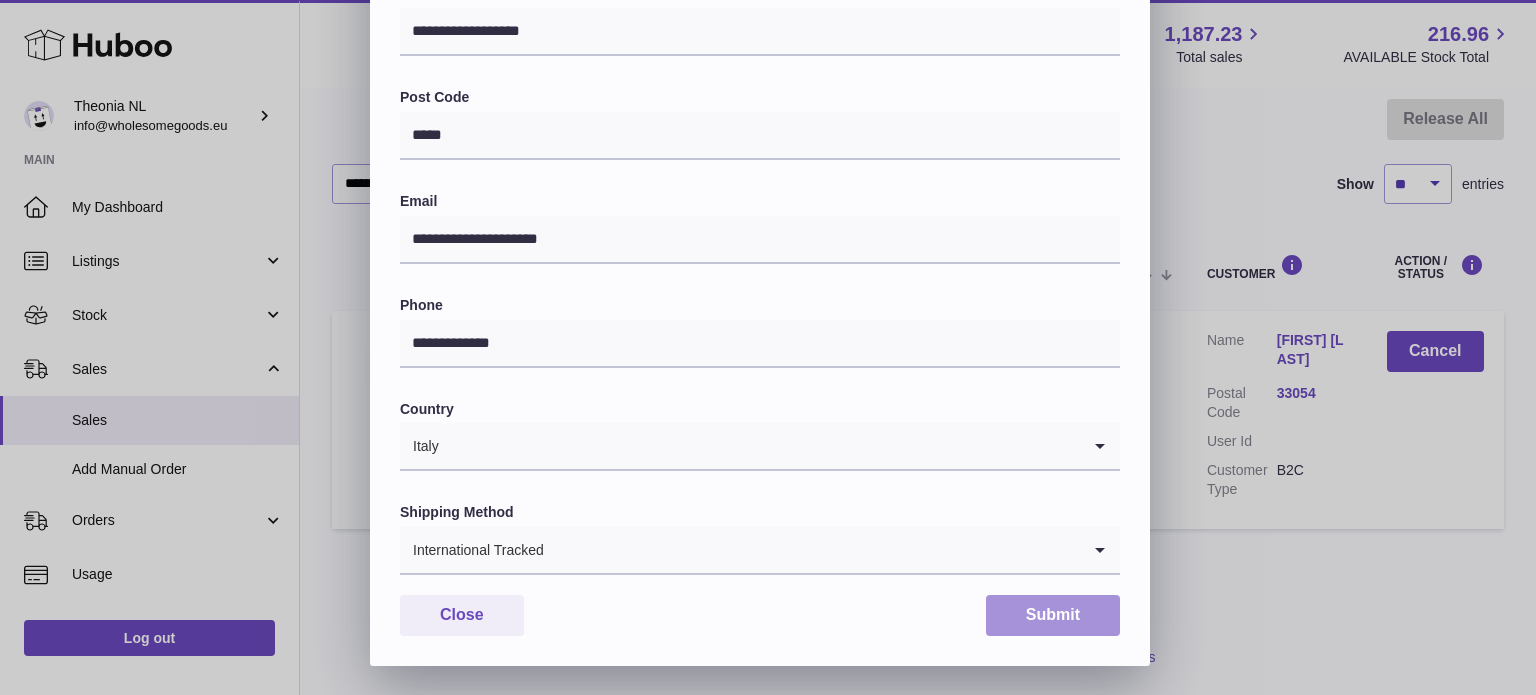 click on "Submit" at bounding box center [1053, 615] 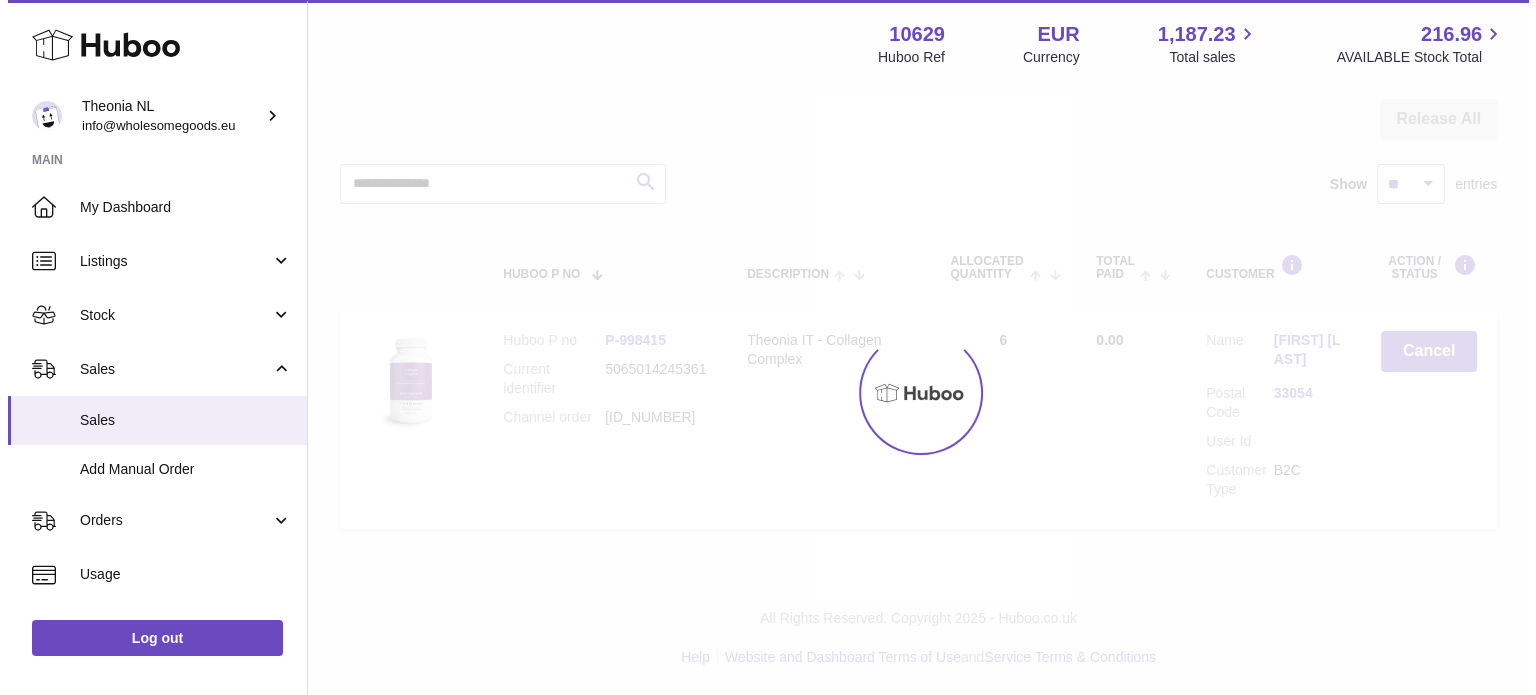 scroll, scrollTop: 0, scrollLeft: 0, axis: both 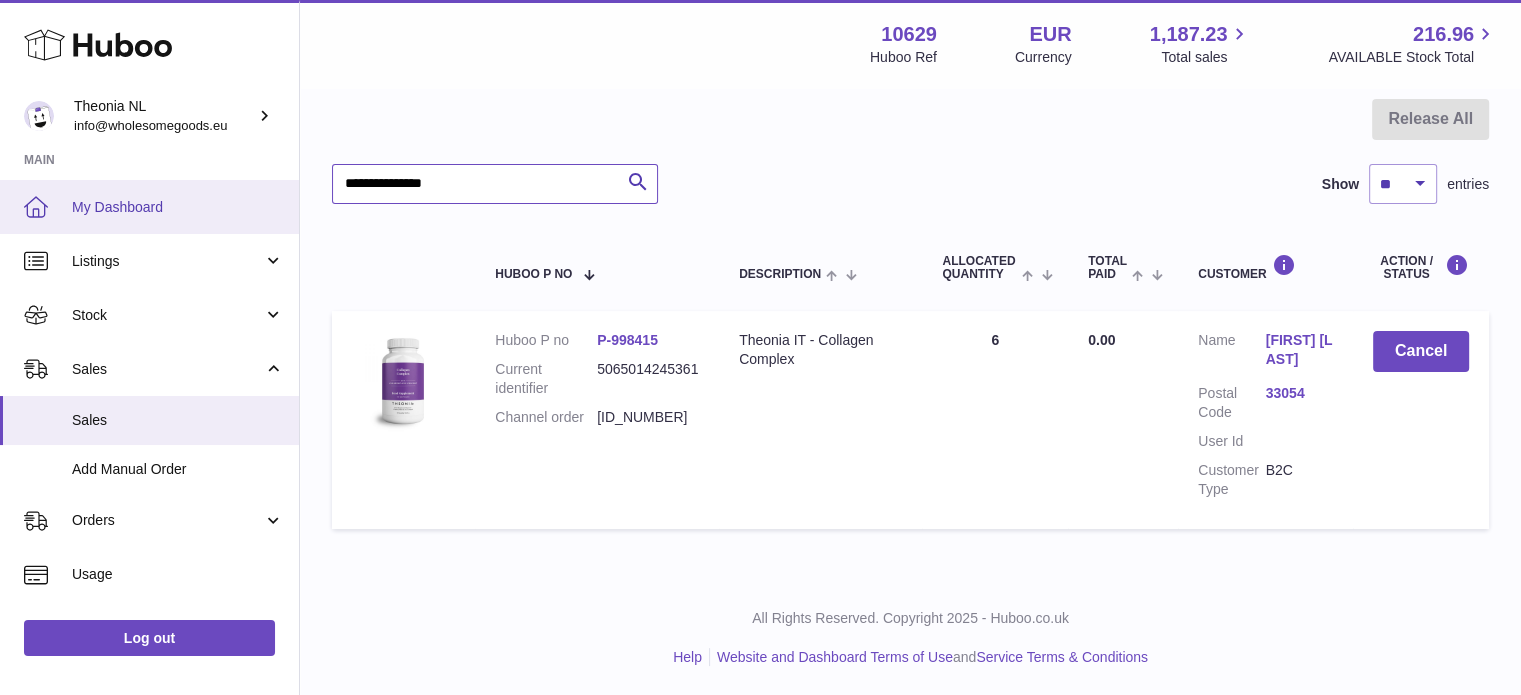 drag, startPoint x: 531, startPoint y: 178, endPoint x: 125, endPoint y: 183, distance: 406.0308 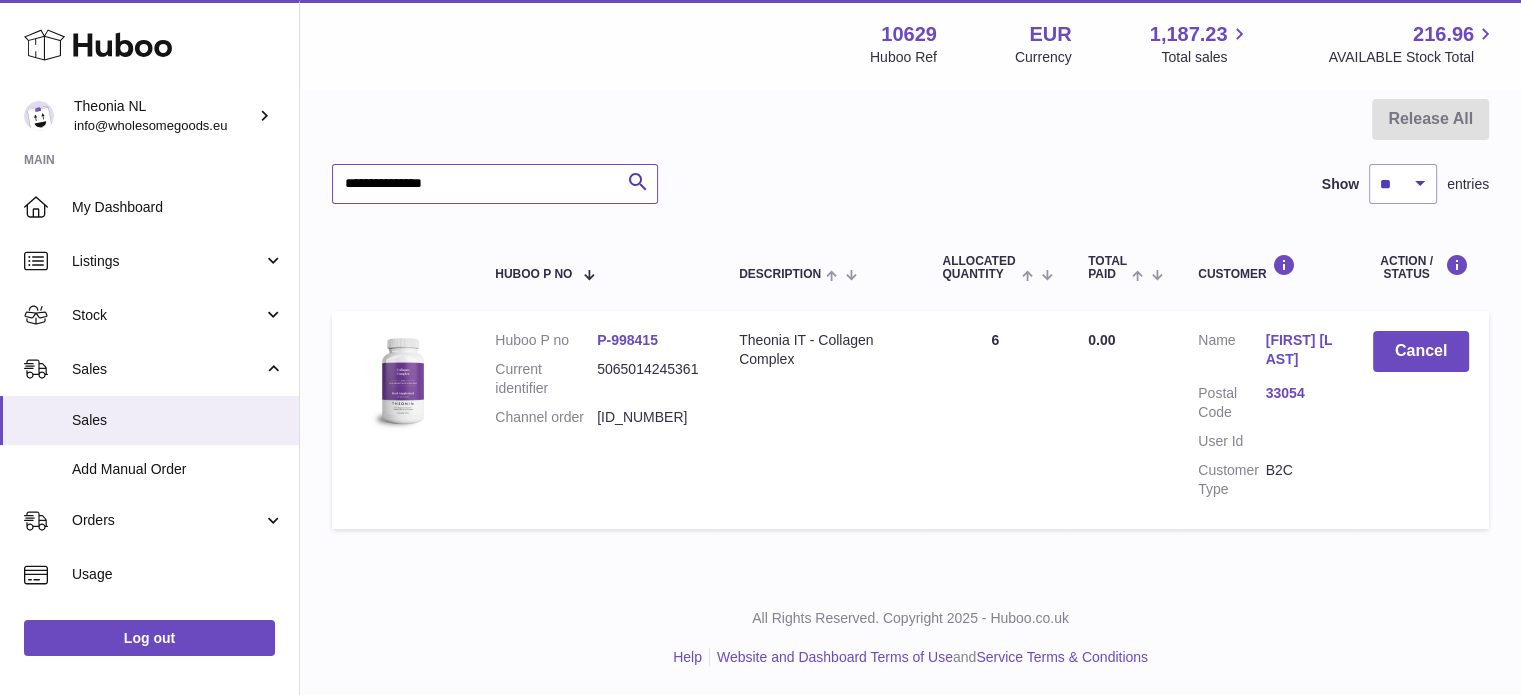 paste 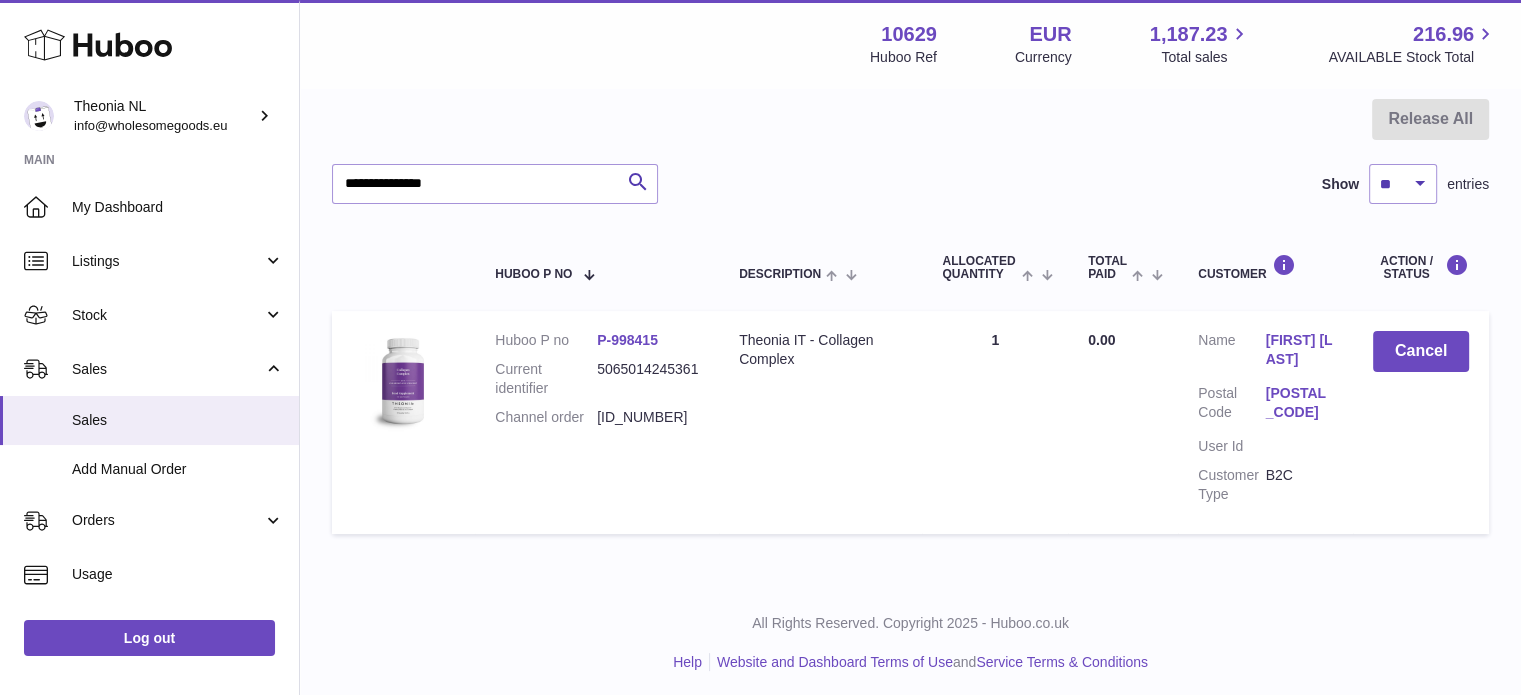 click on "21028" at bounding box center (1299, 403) 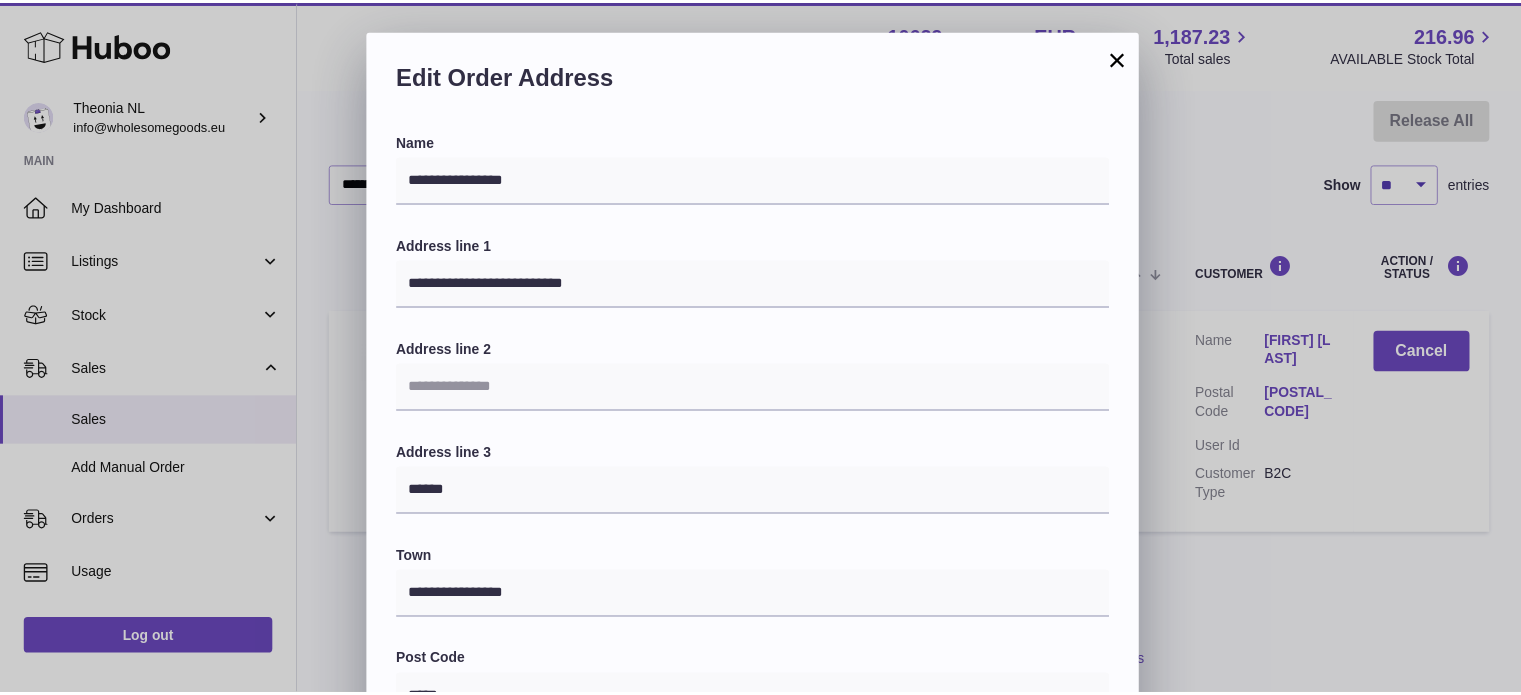 scroll, scrollTop: 564, scrollLeft: 0, axis: vertical 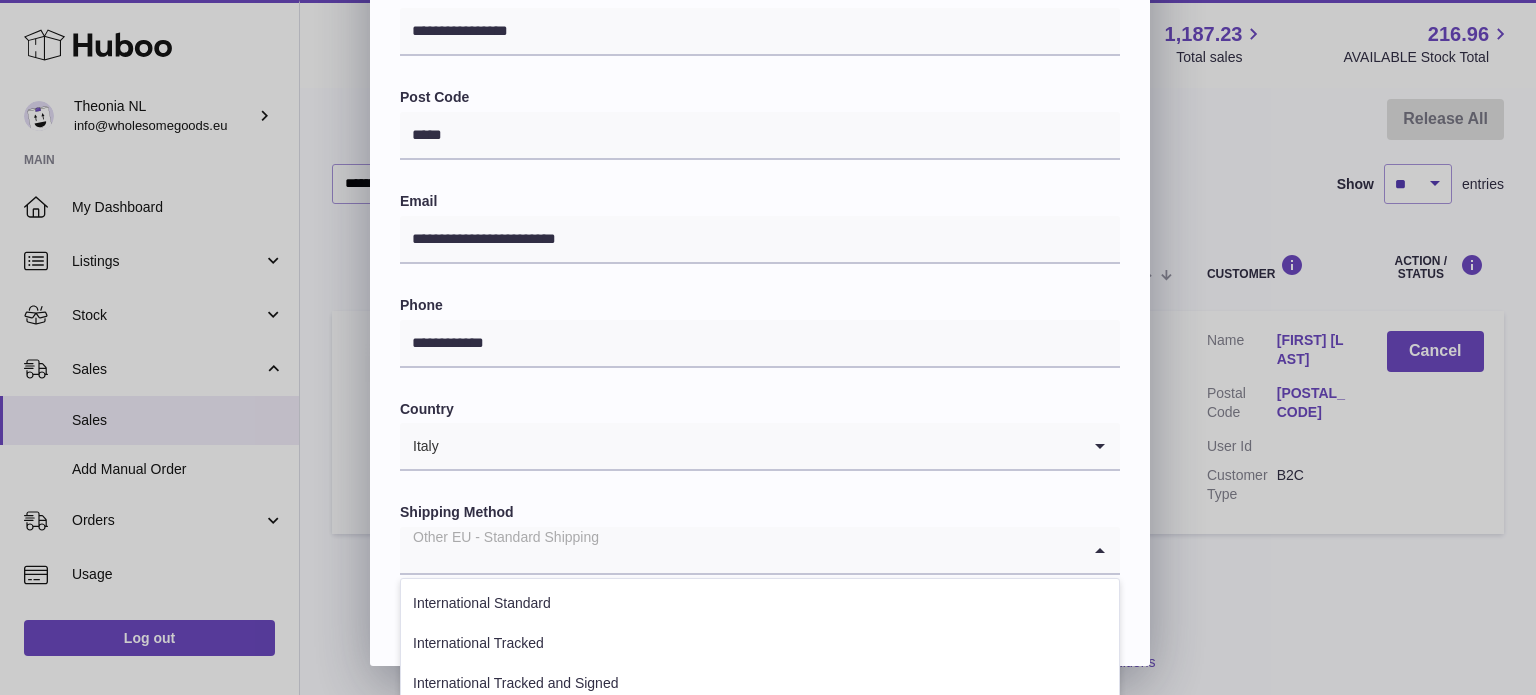 click on "Other EU - Standard Shipping" at bounding box center [740, 550] 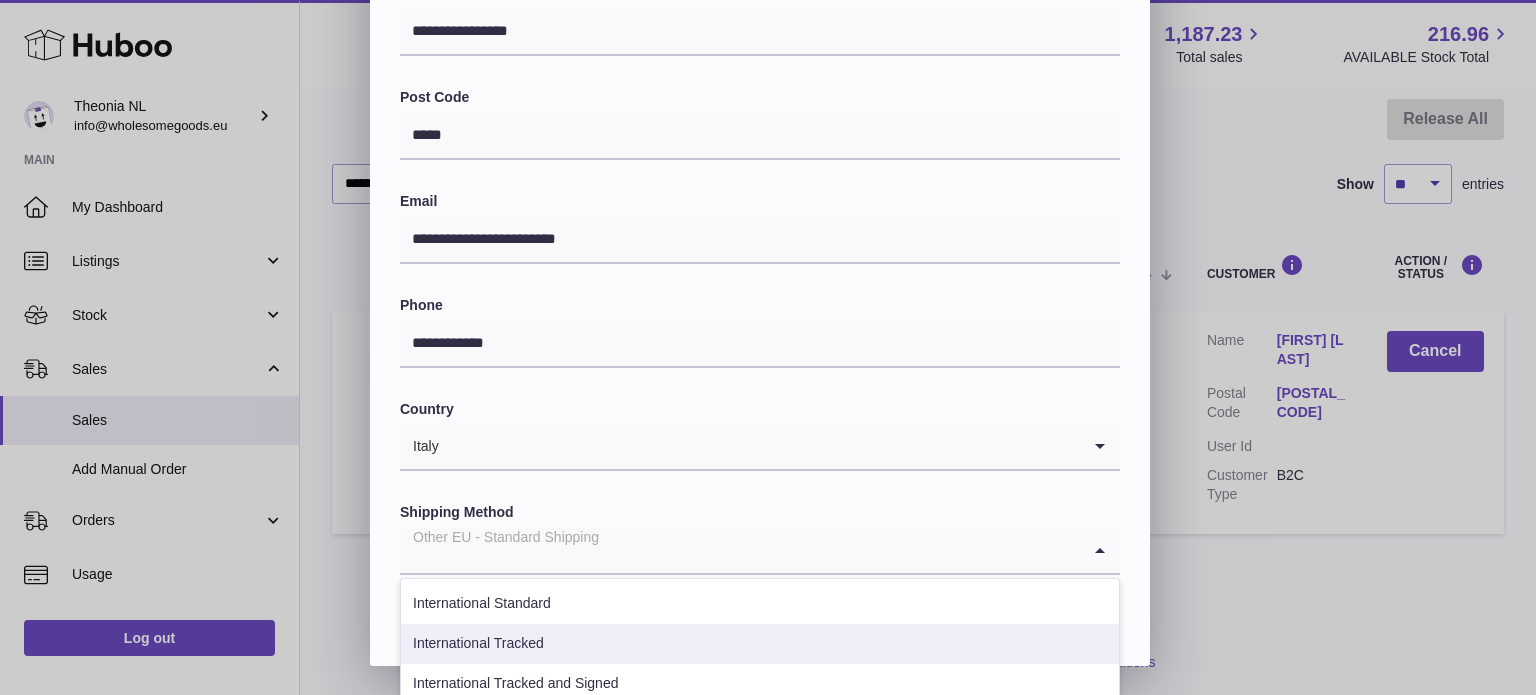 click on "International Tracked" at bounding box center [760, 644] 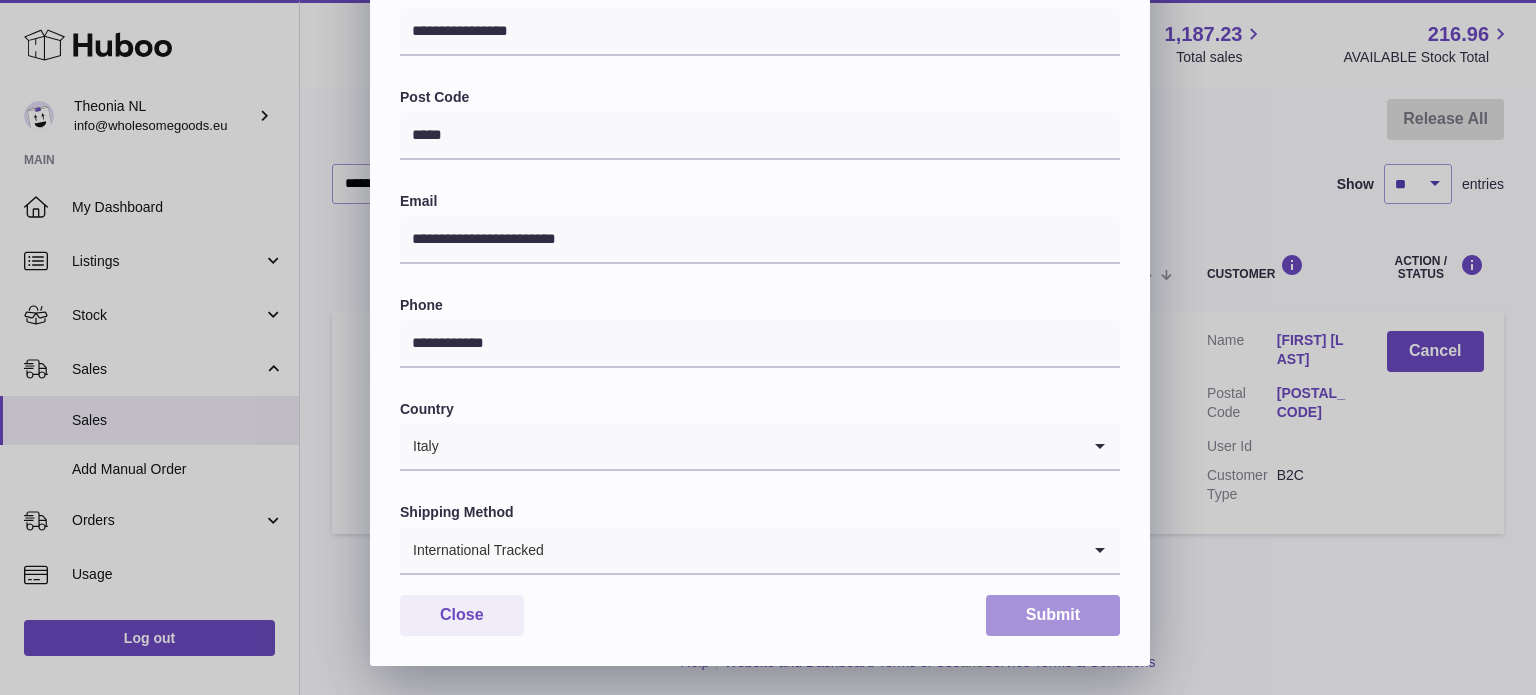 click on "Submit" at bounding box center [1053, 615] 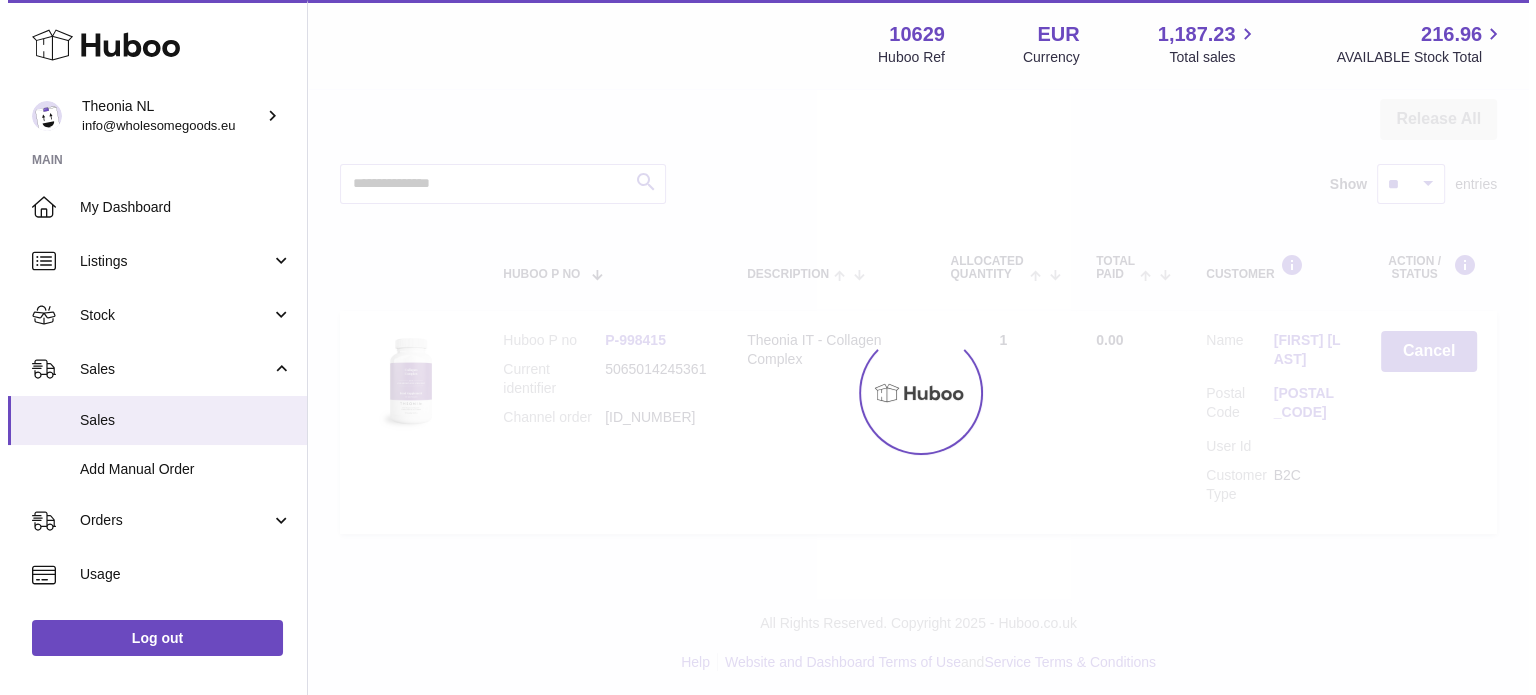 scroll, scrollTop: 0, scrollLeft: 0, axis: both 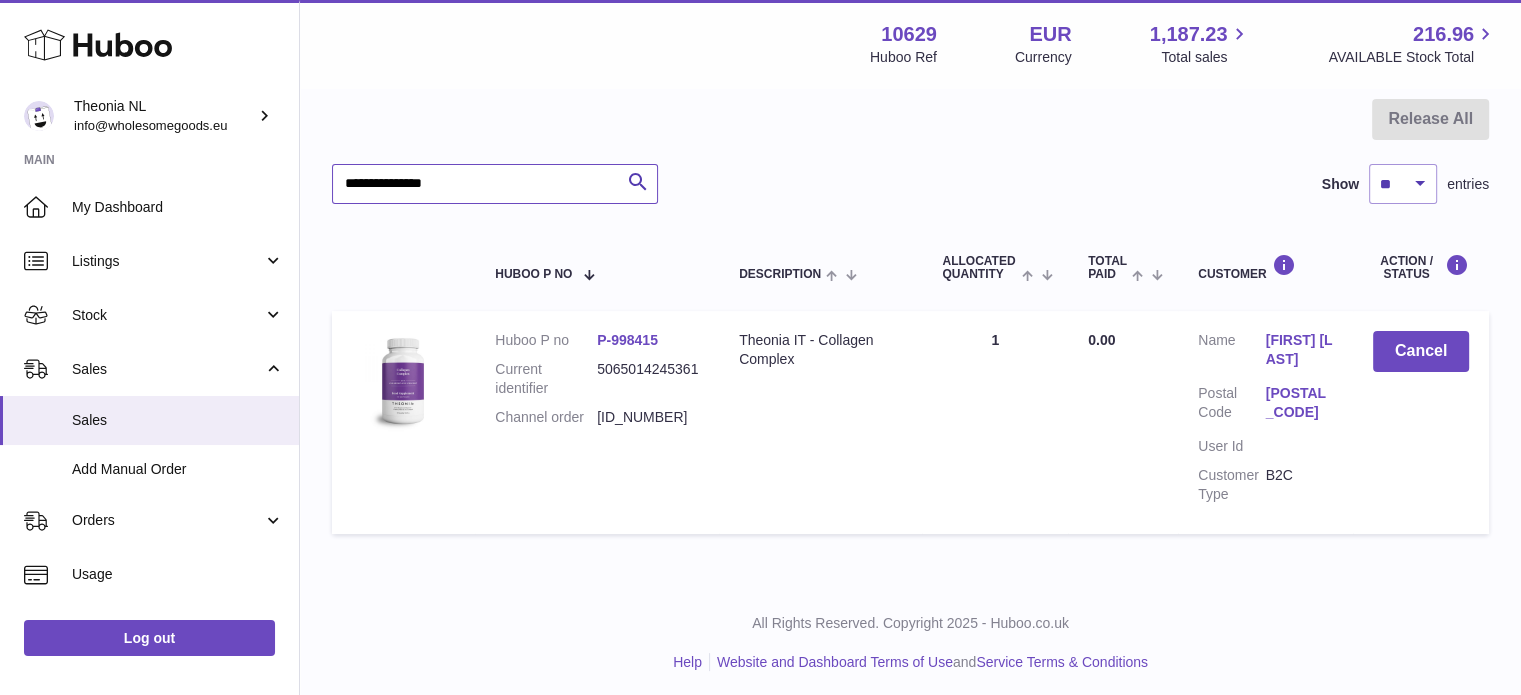 drag, startPoint x: 528, startPoint y: 187, endPoint x: 125, endPoint y: 179, distance: 403.0794 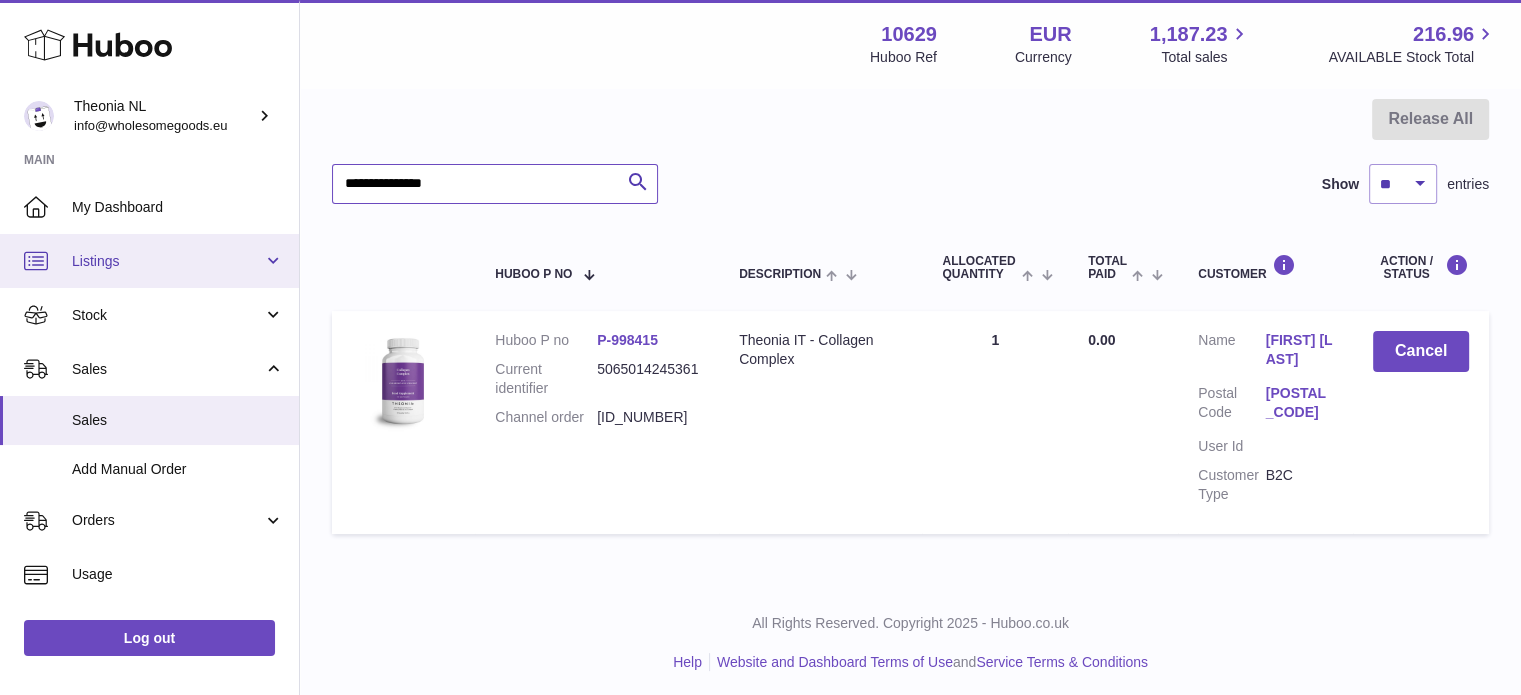 paste 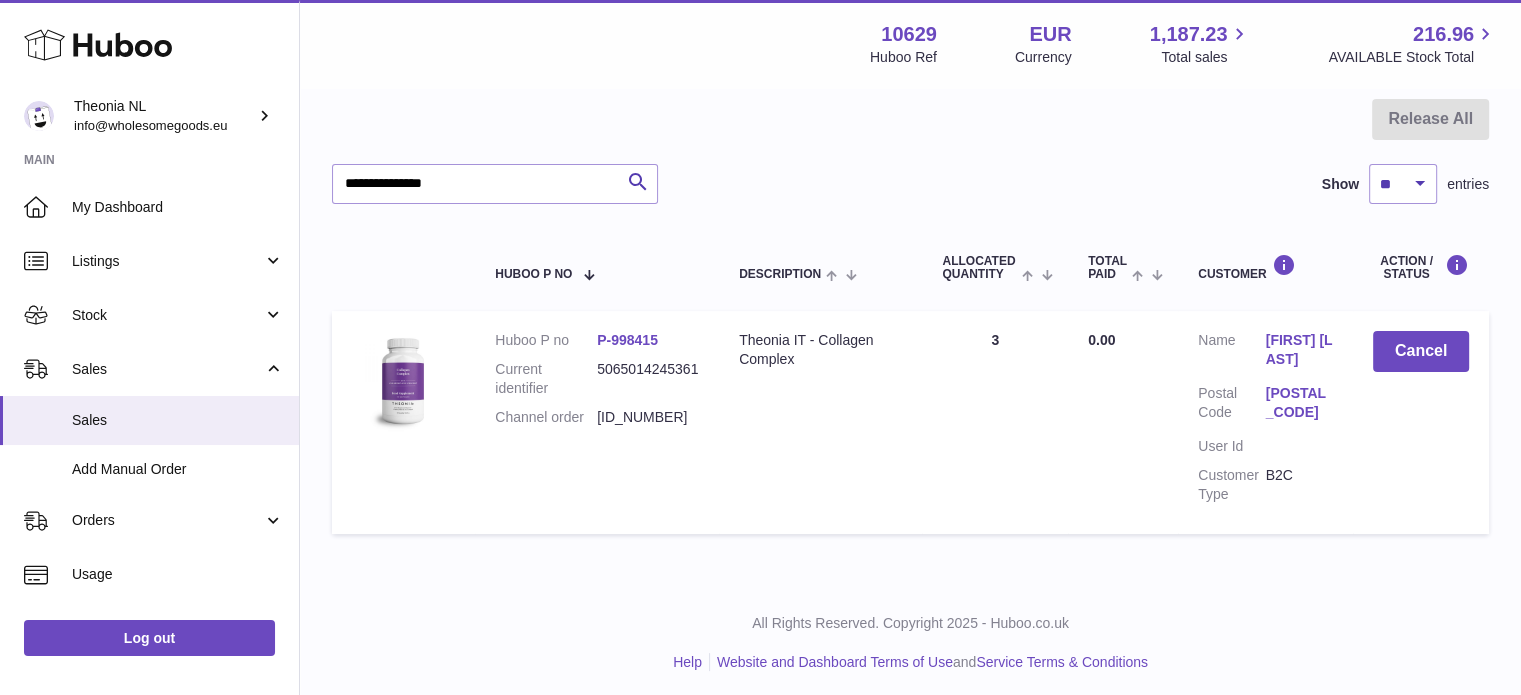 click on "98077" at bounding box center [1299, 403] 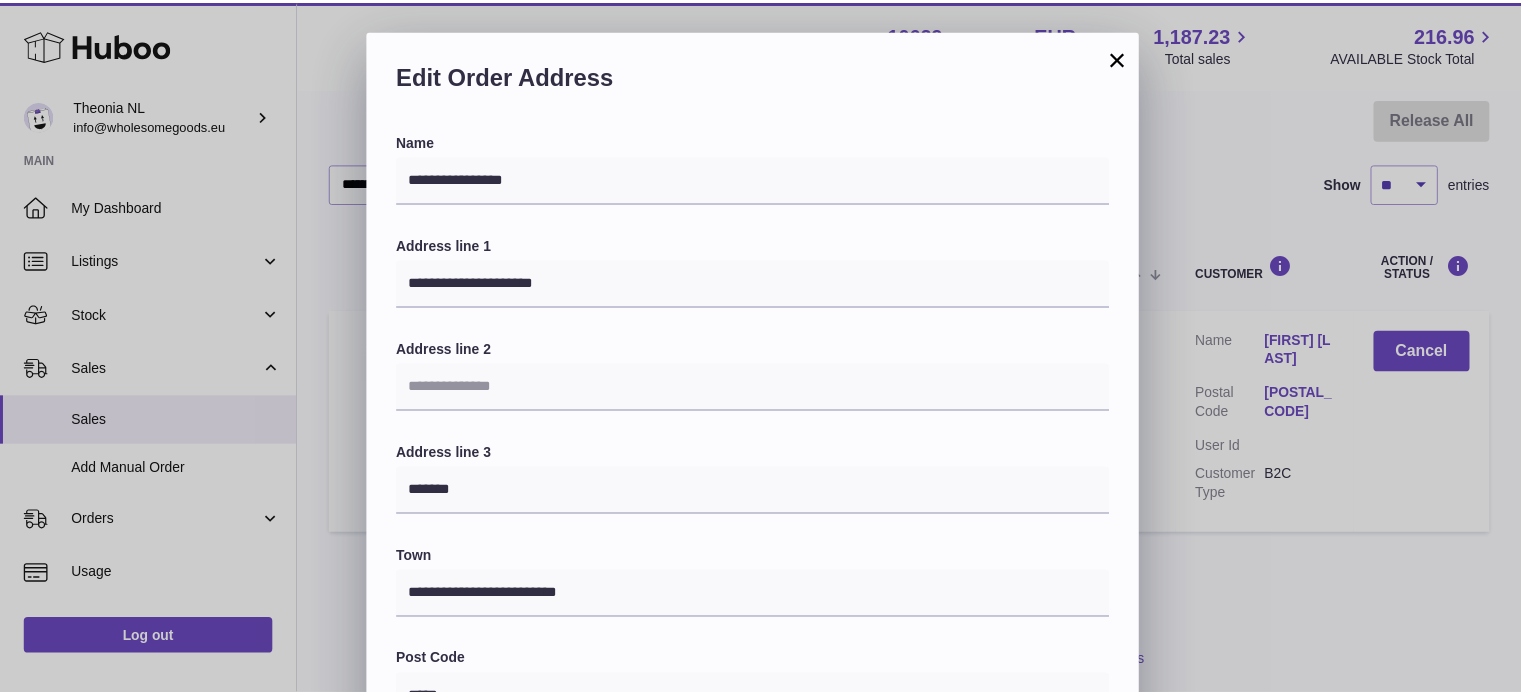 scroll, scrollTop: 564, scrollLeft: 0, axis: vertical 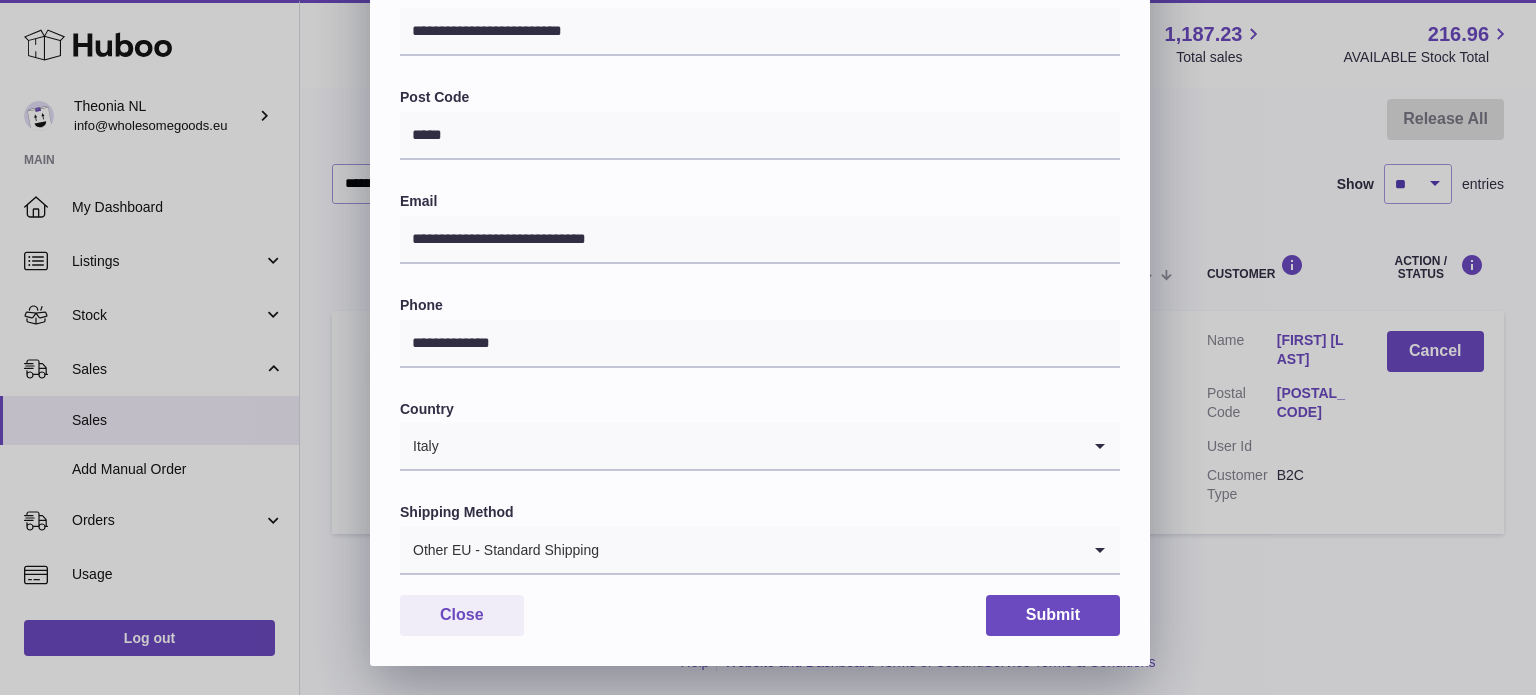 click on "Other EU - Standard Shipping" at bounding box center [740, 550] 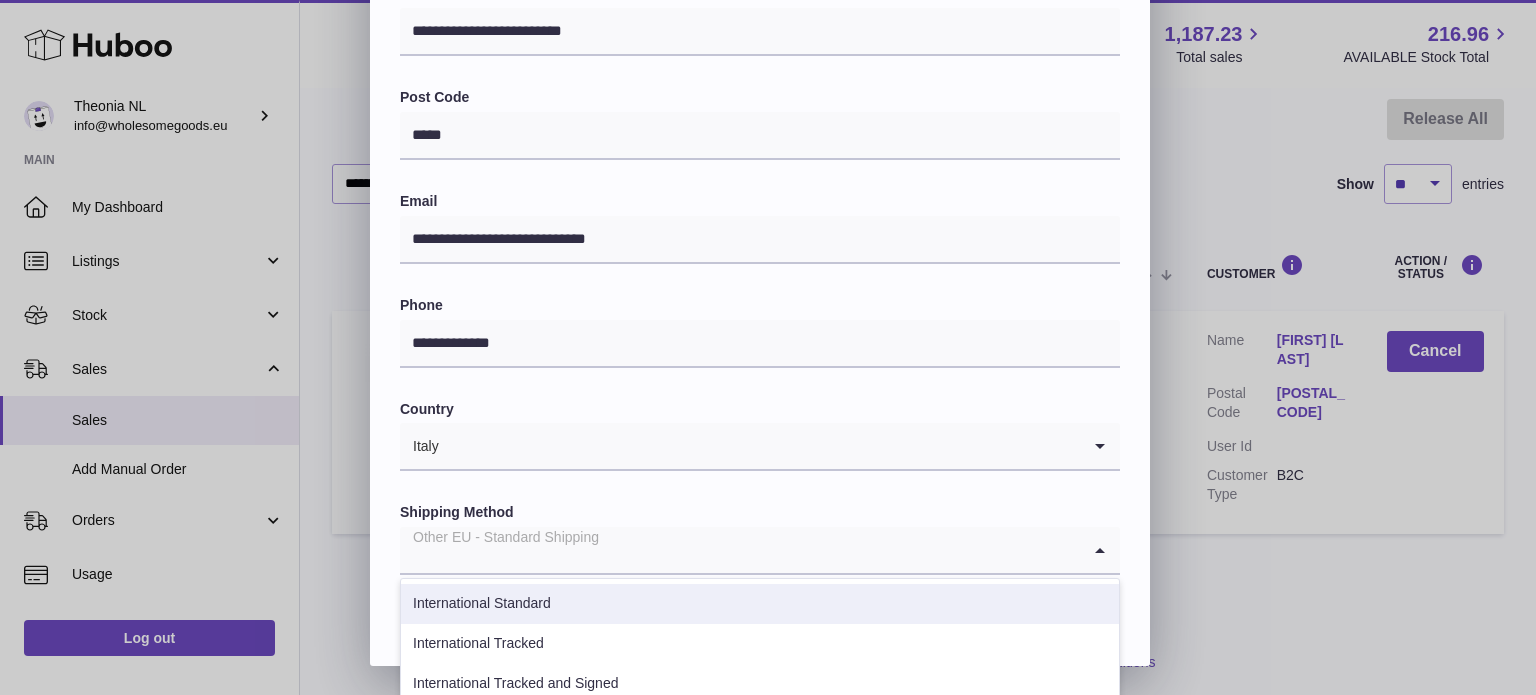 click on "International Tracked" at bounding box center [760, 644] 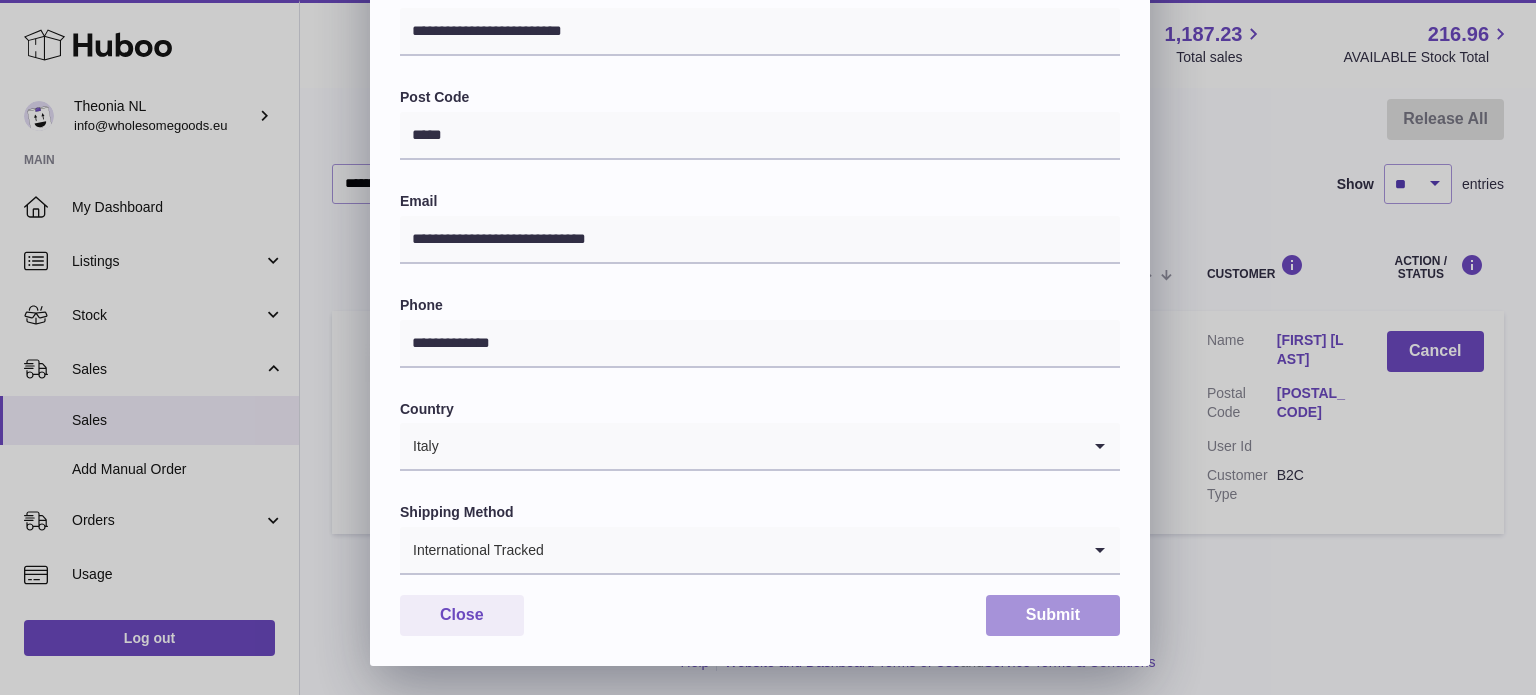 click on "Submit" at bounding box center [1053, 615] 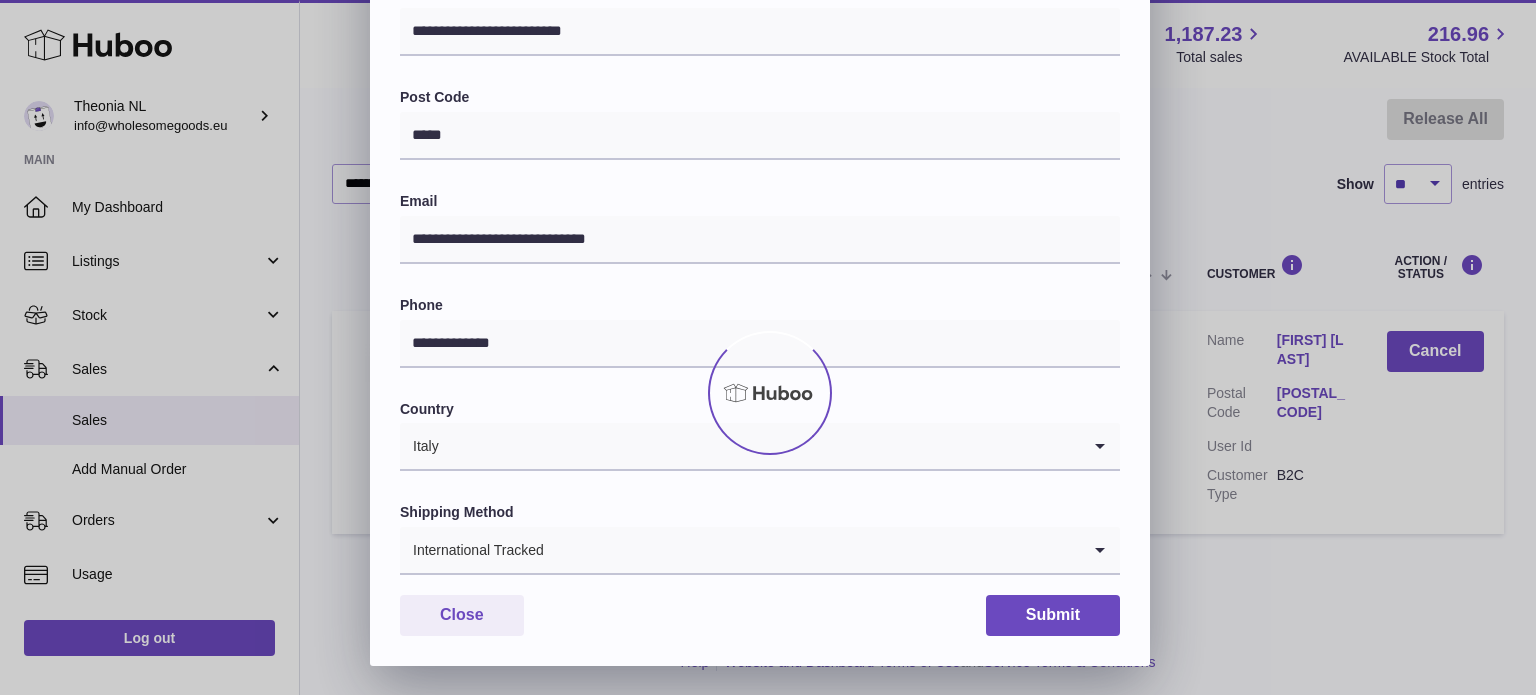 scroll, scrollTop: 0, scrollLeft: 0, axis: both 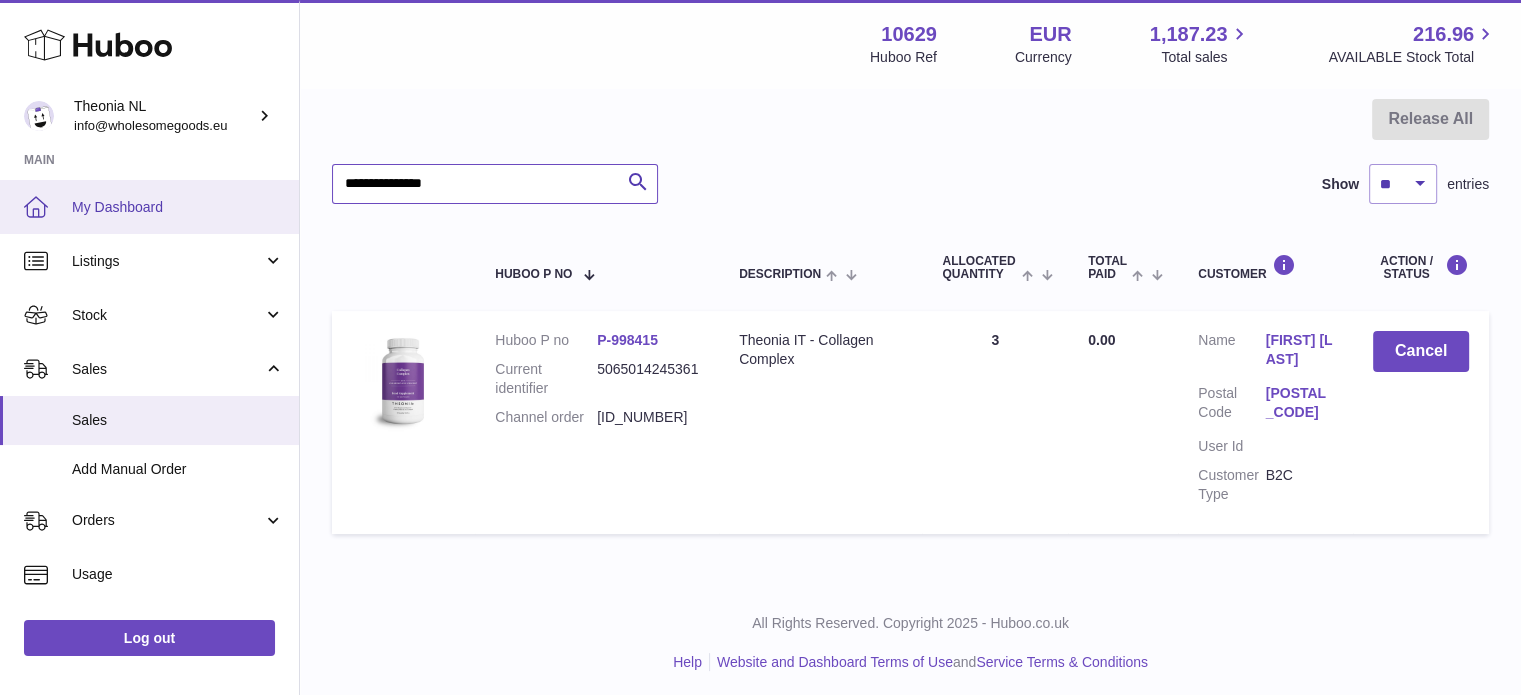 click on "Huboo
Theonia NL
info@wholesomegoods.eu     Main     My Dashboard       Listings     Not with Huboo Listings with Huboo Bundles   Stock     Stock Stock History Add Stock Delivery History ASN Uploads   Sales     Sales Add Manual Order   Orders     Orders Add Manual Order   Usage       Invoicing and Payments     Billing History Storage History Direct Debits Account Balance   Cases       Channels       Settings       Returns       Log out   Menu   Huboo     10629   Huboo Ref    EUR   Currency   1,187.23     Total sales   216.96     AVAILABLE Stock Total   Currency   EUR   Total sales   1,187.23   AVAILABLE Stock Total   216.96   My Huboo - Sales report   Sales currently with Huboo
Current Sales with Huboo
Sales Shipped From Huboo
Sales Not With Huboo
Release All
Search" at bounding box center [760, 255] 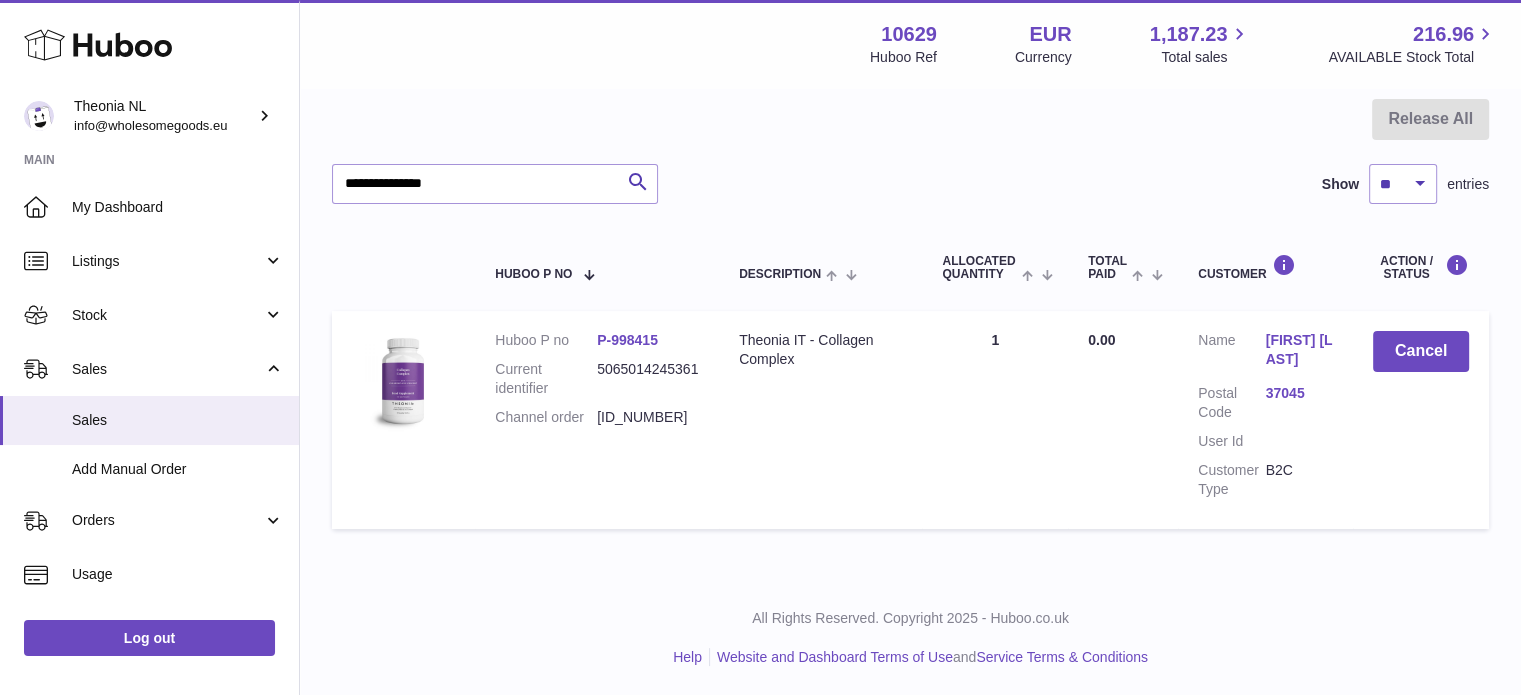drag, startPoint x: 1240, startPoint y: 371, endPoint x: 1287, endPoint y: 395, distance: 52.773098 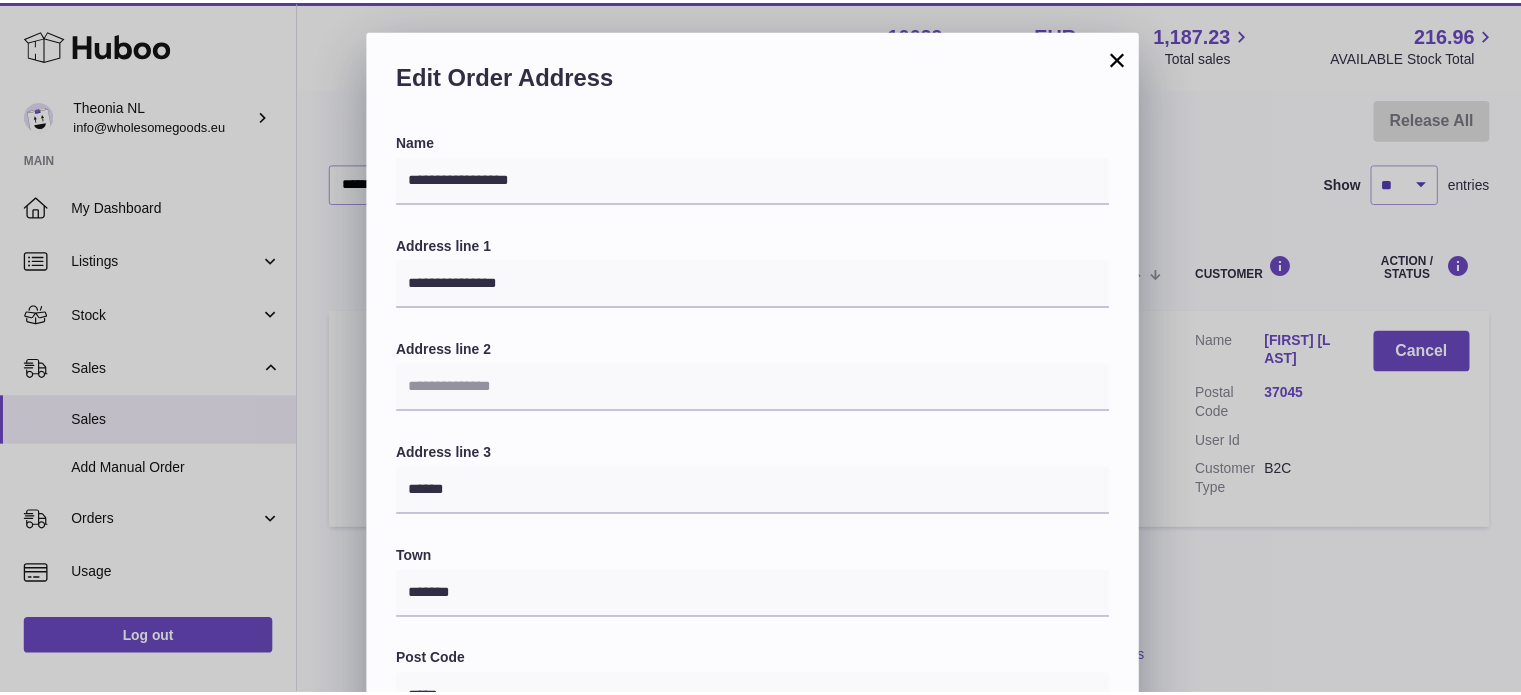 scroll, scrollTop: 564, scrollLeft: 0, axis: vertical 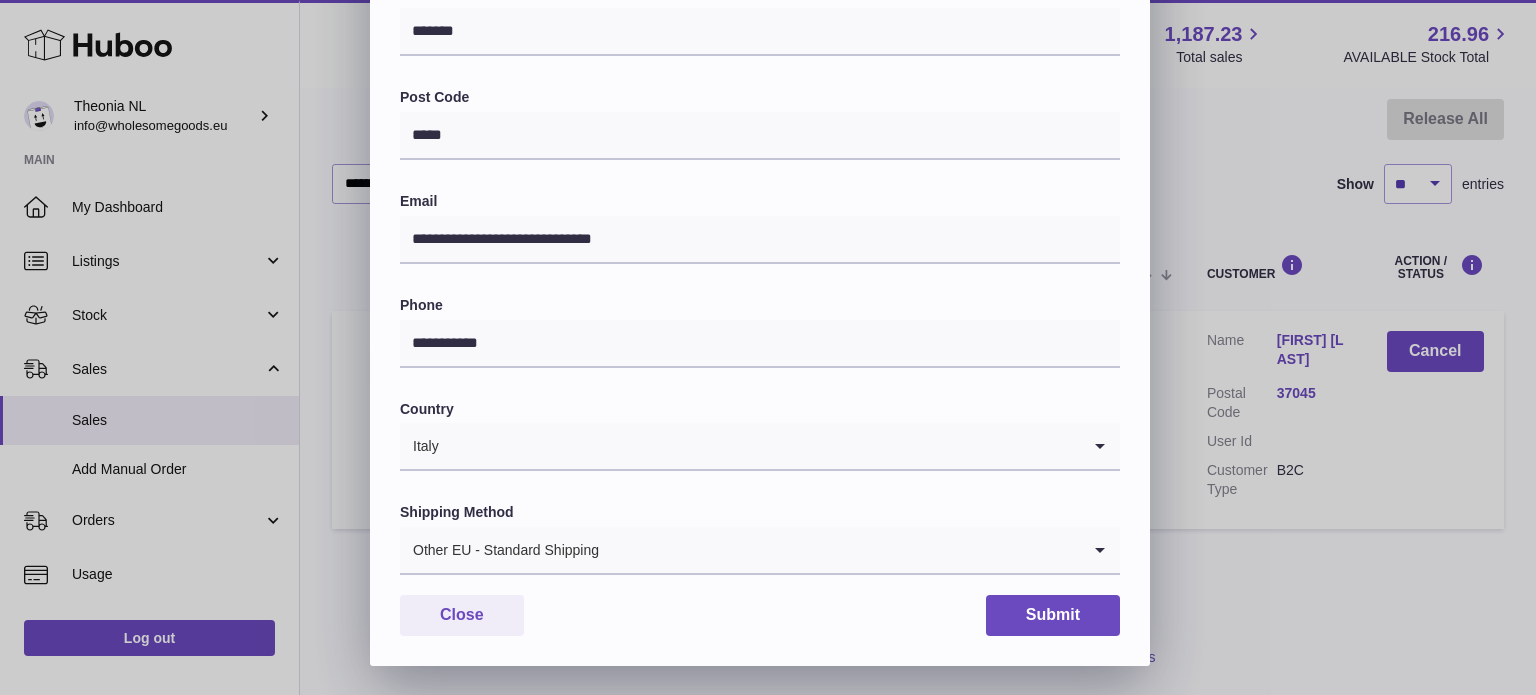 click on "Other EU - Standard Shipping" at bounding box center (740, 550) 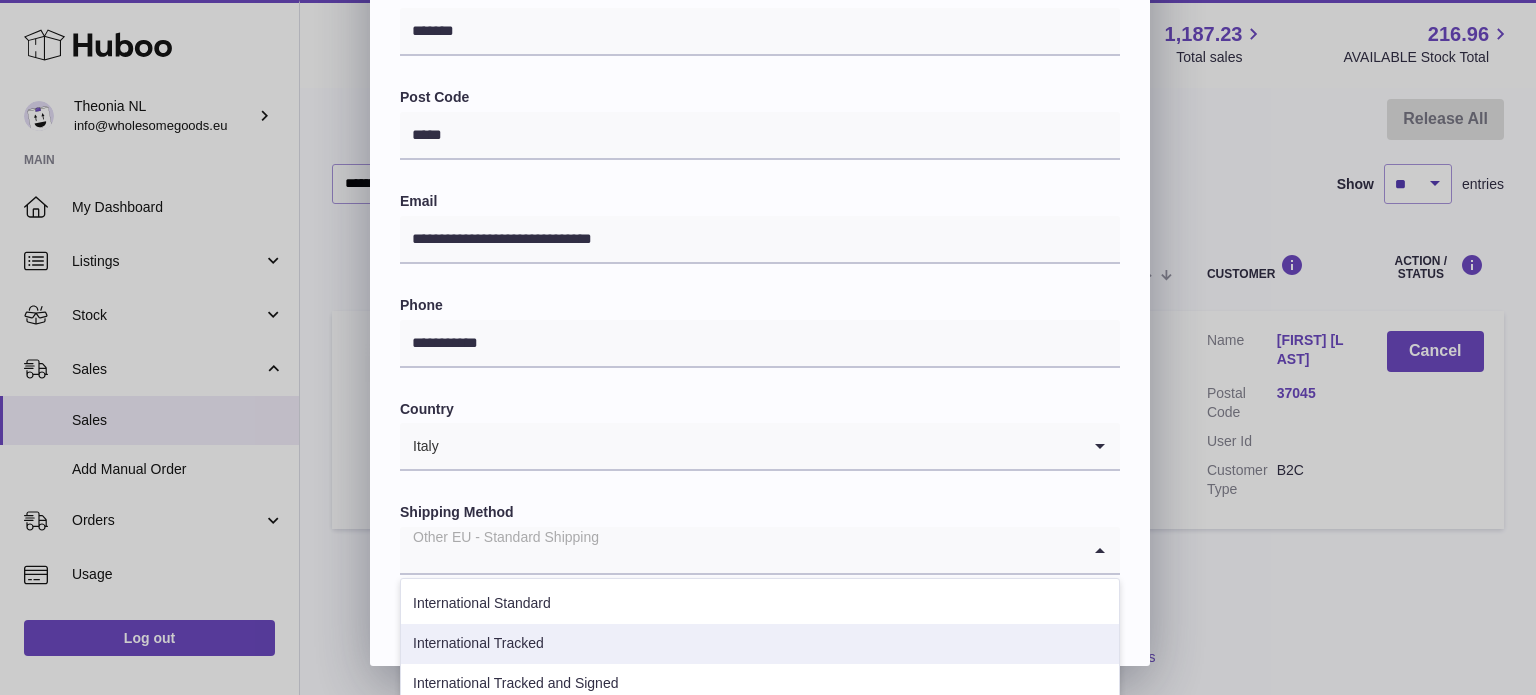 click on "International Tracked" at bounding box center (760, 644) 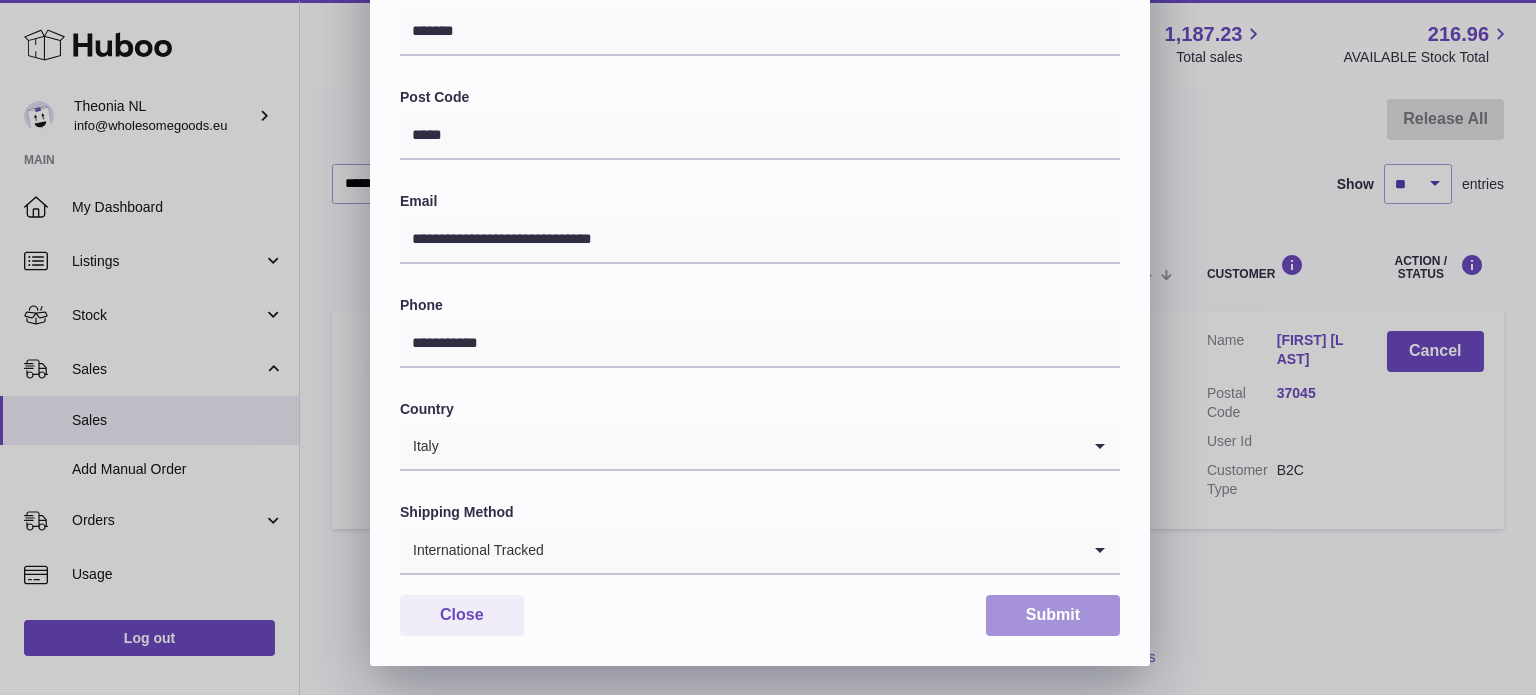 click on "Submit" at bounding box center [1053, 615] 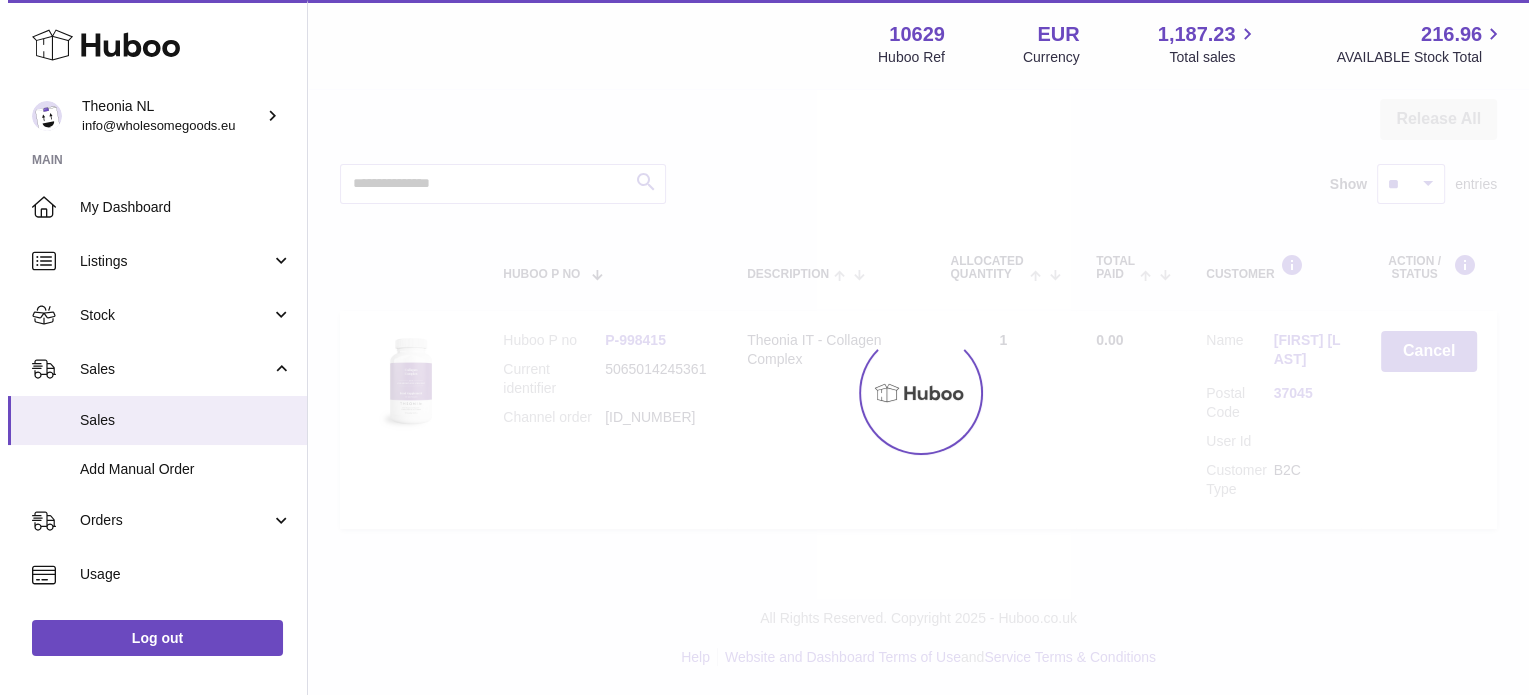 scroll, scrollTop: 0, scrollLeft: 0, axis: both 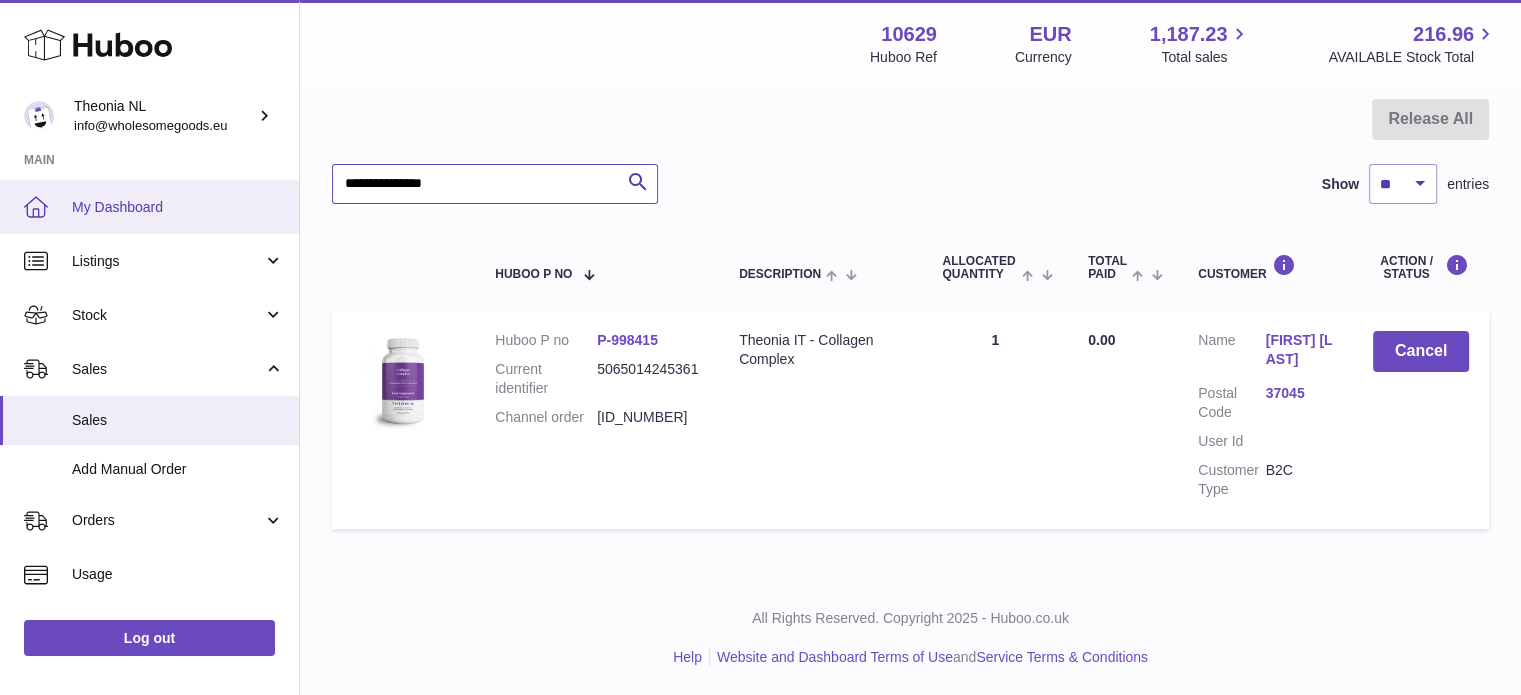 drag, startPoint x: 515, startPoint y: 166, endPoint x: 226, endPoint y: 196, distance: 290.55292 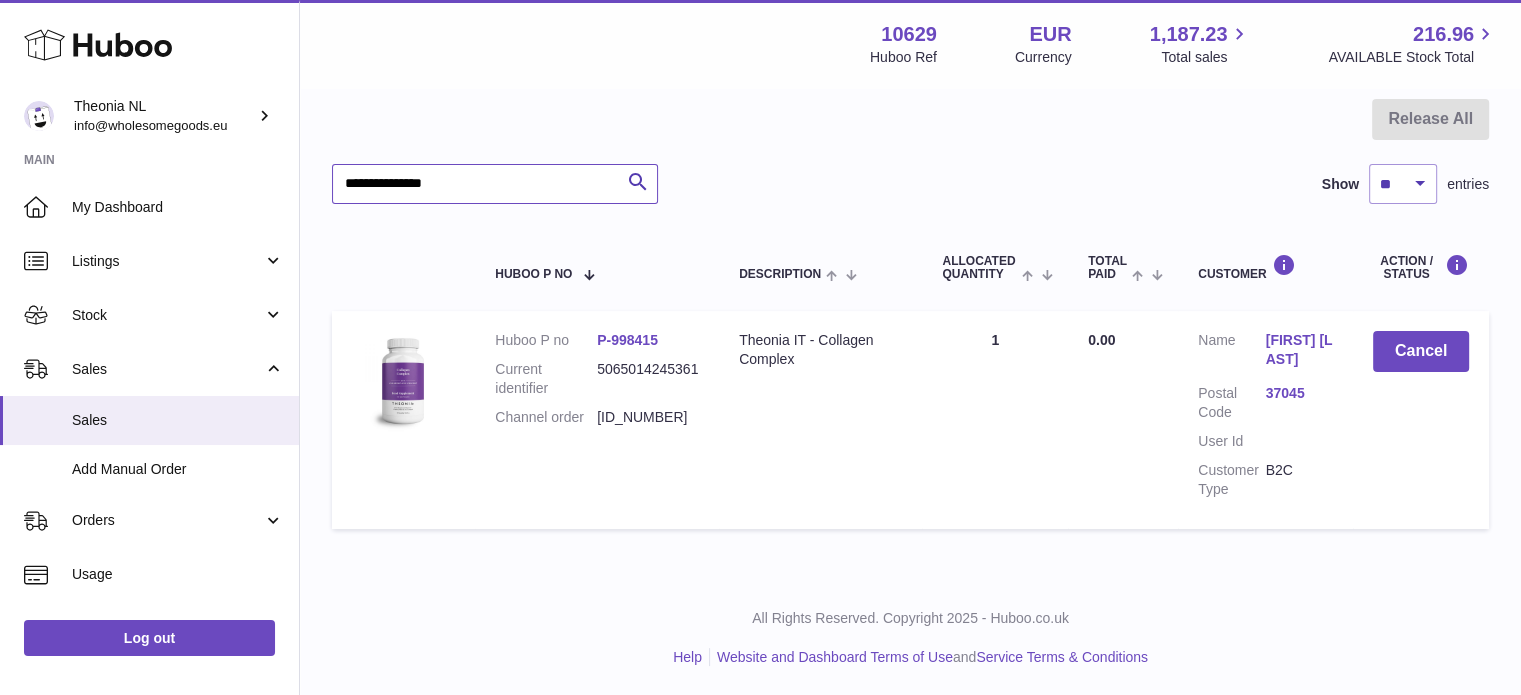 paste 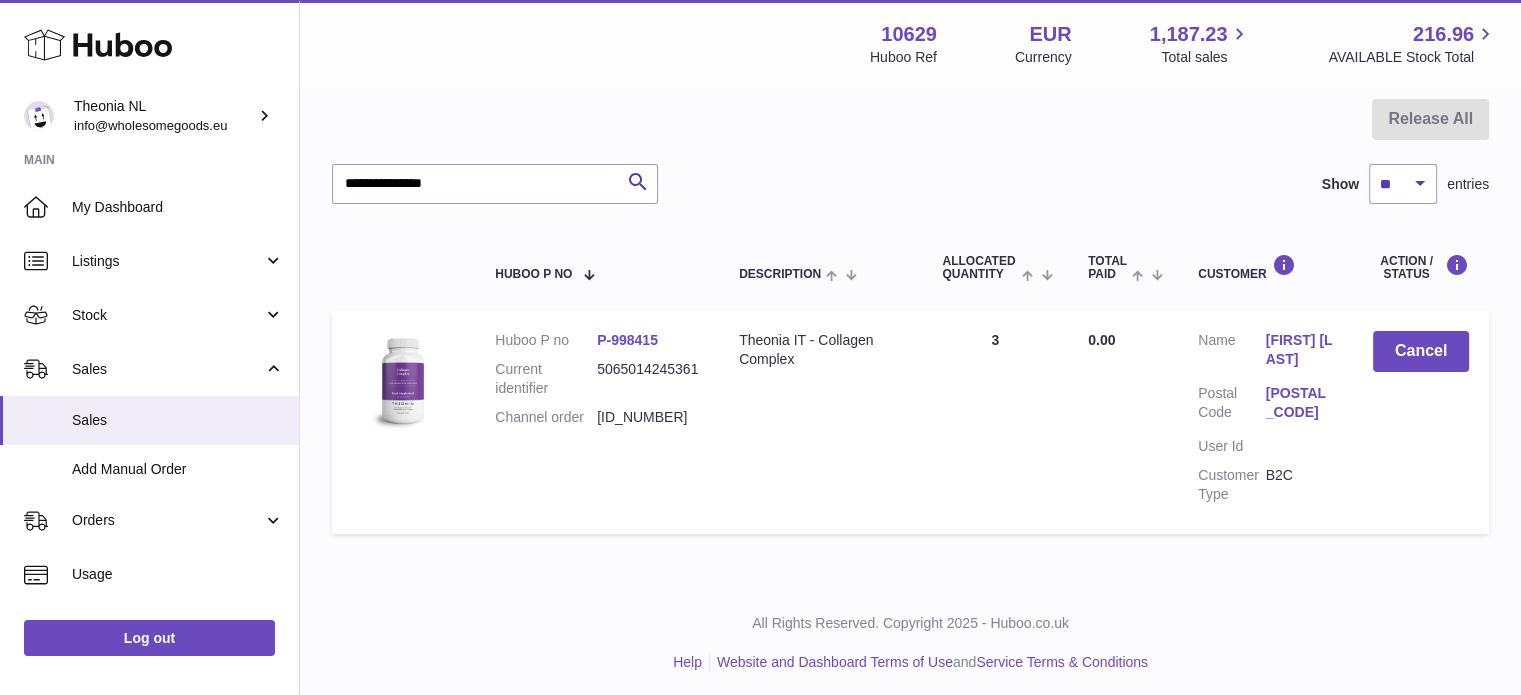 click on "[ZIP]" at bounding box center [1299, 403] 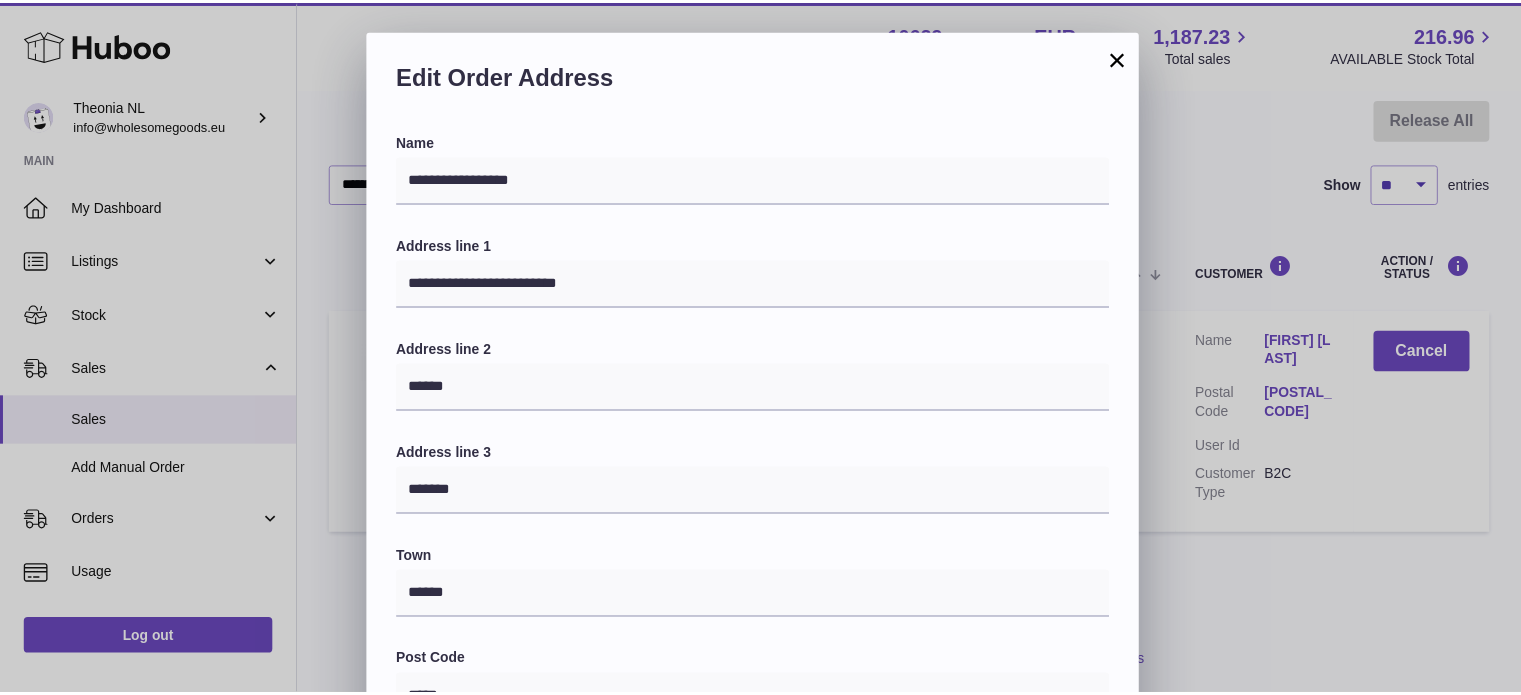 scroll, scrollTop: 564, scrollLeft: 0, axis: vertical 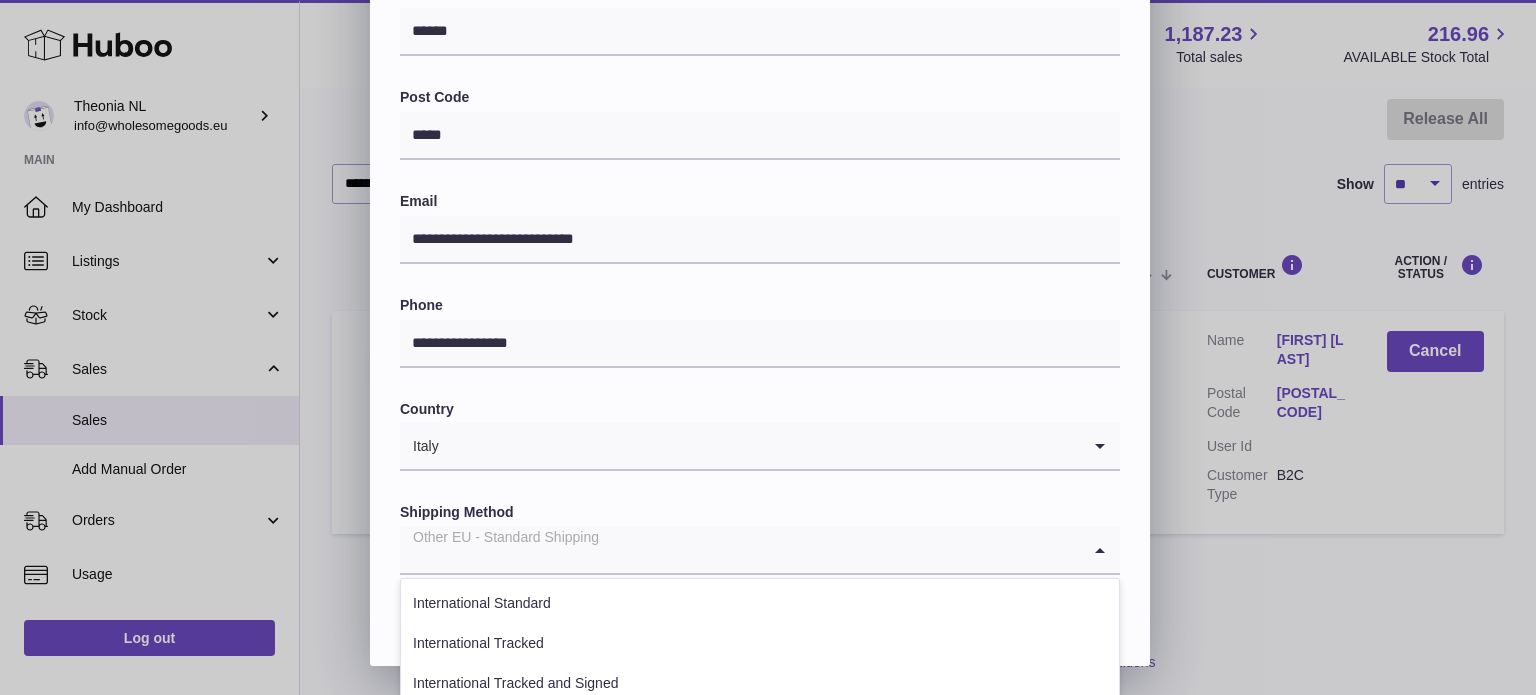 click on "Other EU - Standard Shipping" at bounding box center (740, 550) 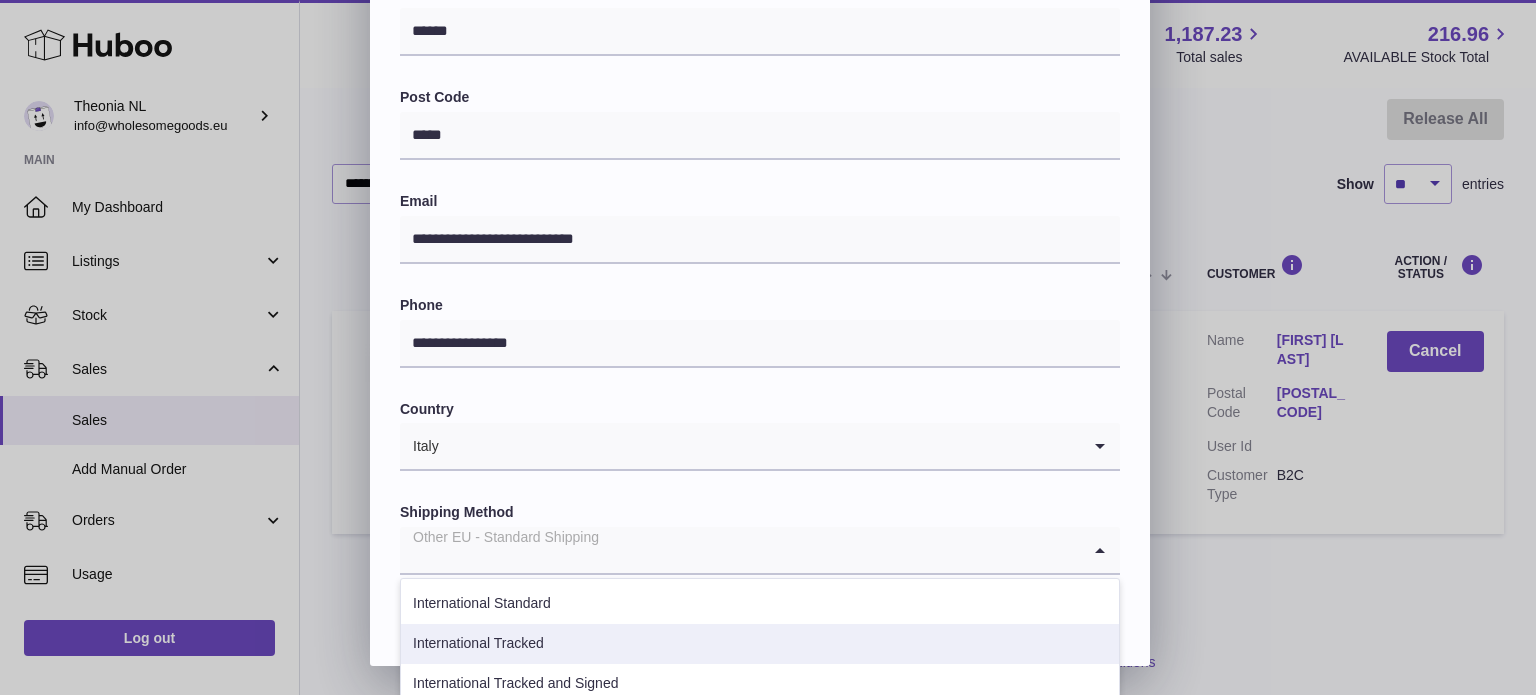 click on "International Tracked" at bounding box center (760, 644) 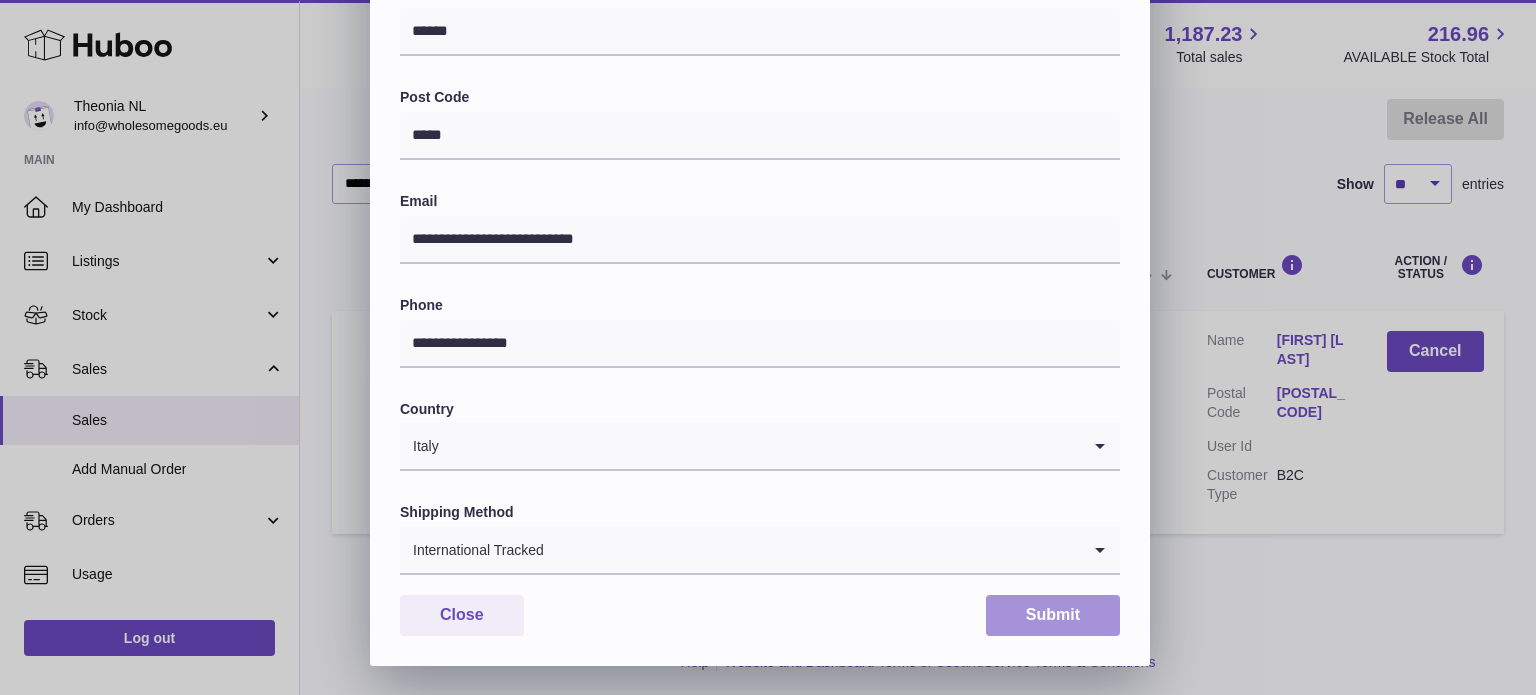 click on "Submit" at bounding box center (1053, 615) 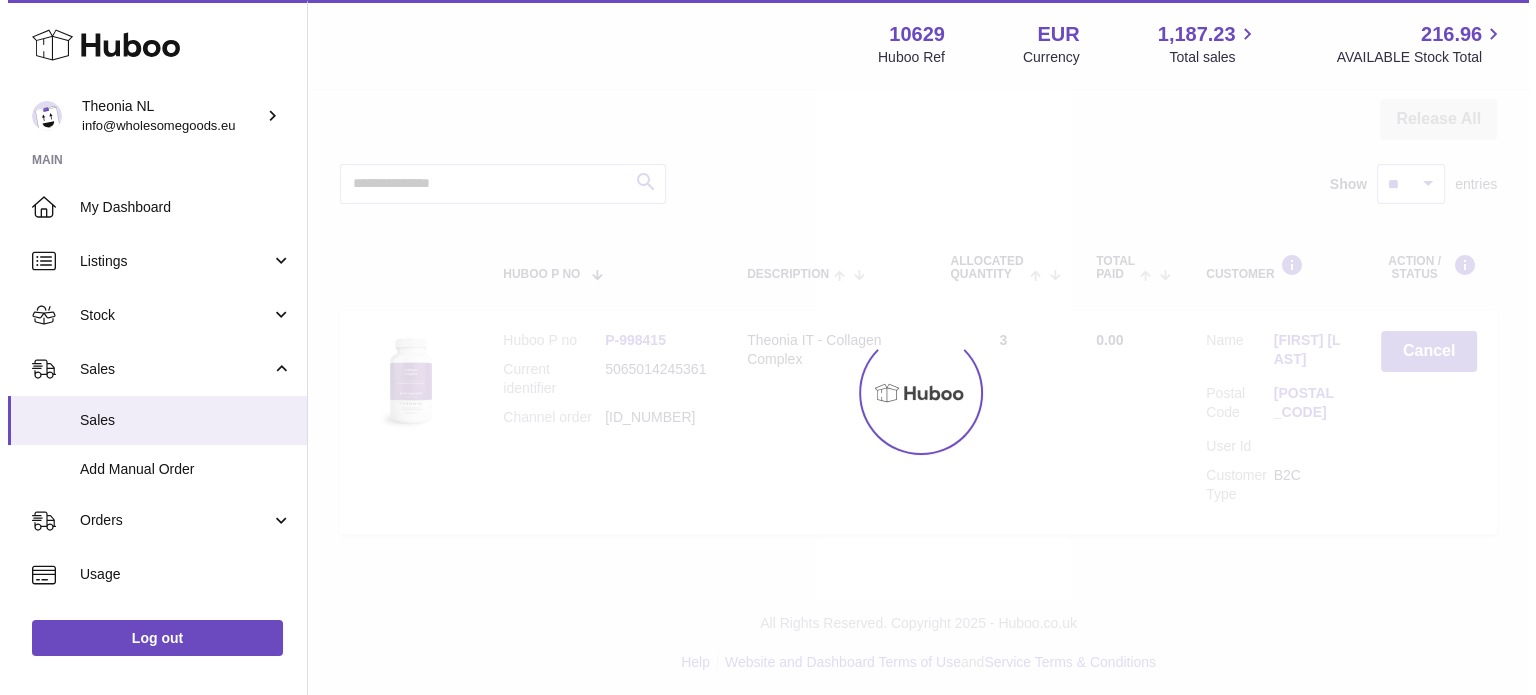 scroll, scrollTop: 0, scrollLeft: 0, axis: both 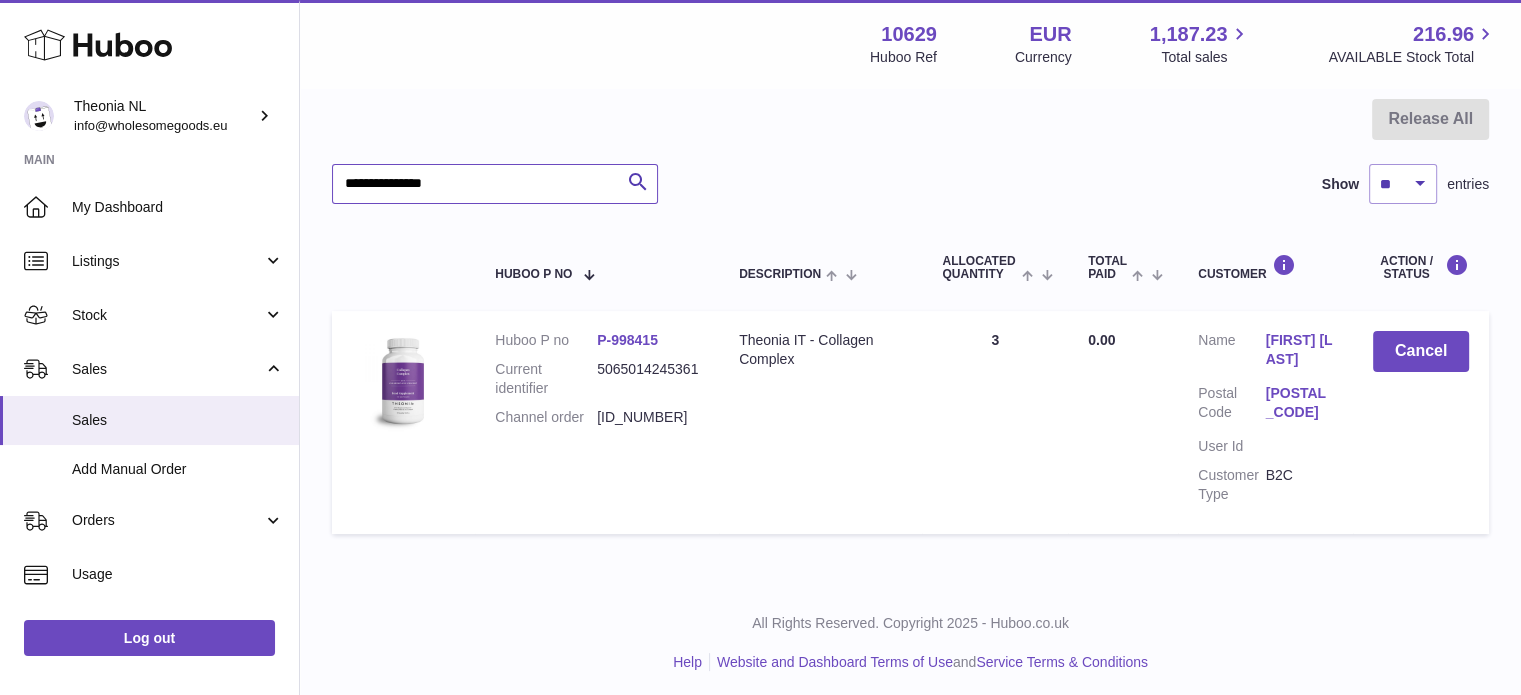 drag, startPoint x: 268, startPoint y: 188, endPoint x: 101, endPoint y: 171, distance: 167.86304 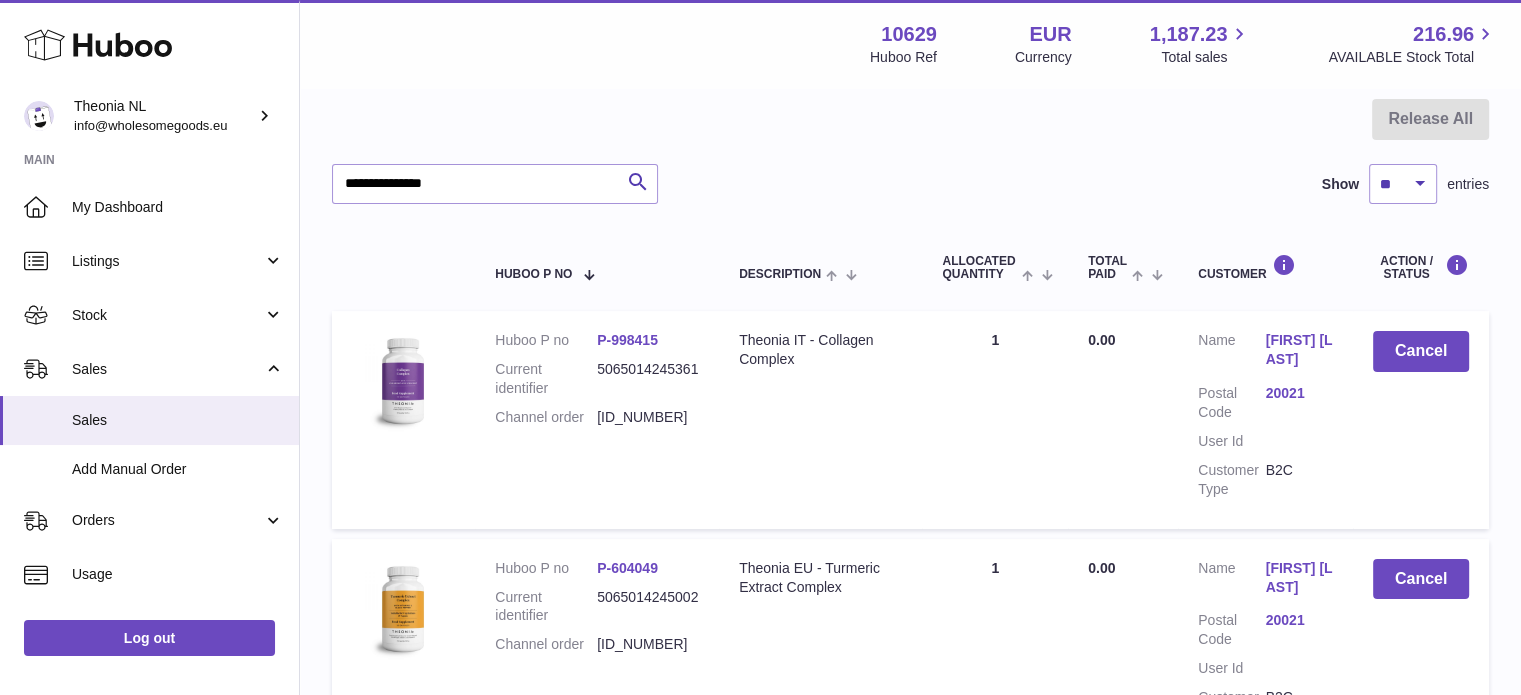 click on "20021" at bounding box center [1299, 393] 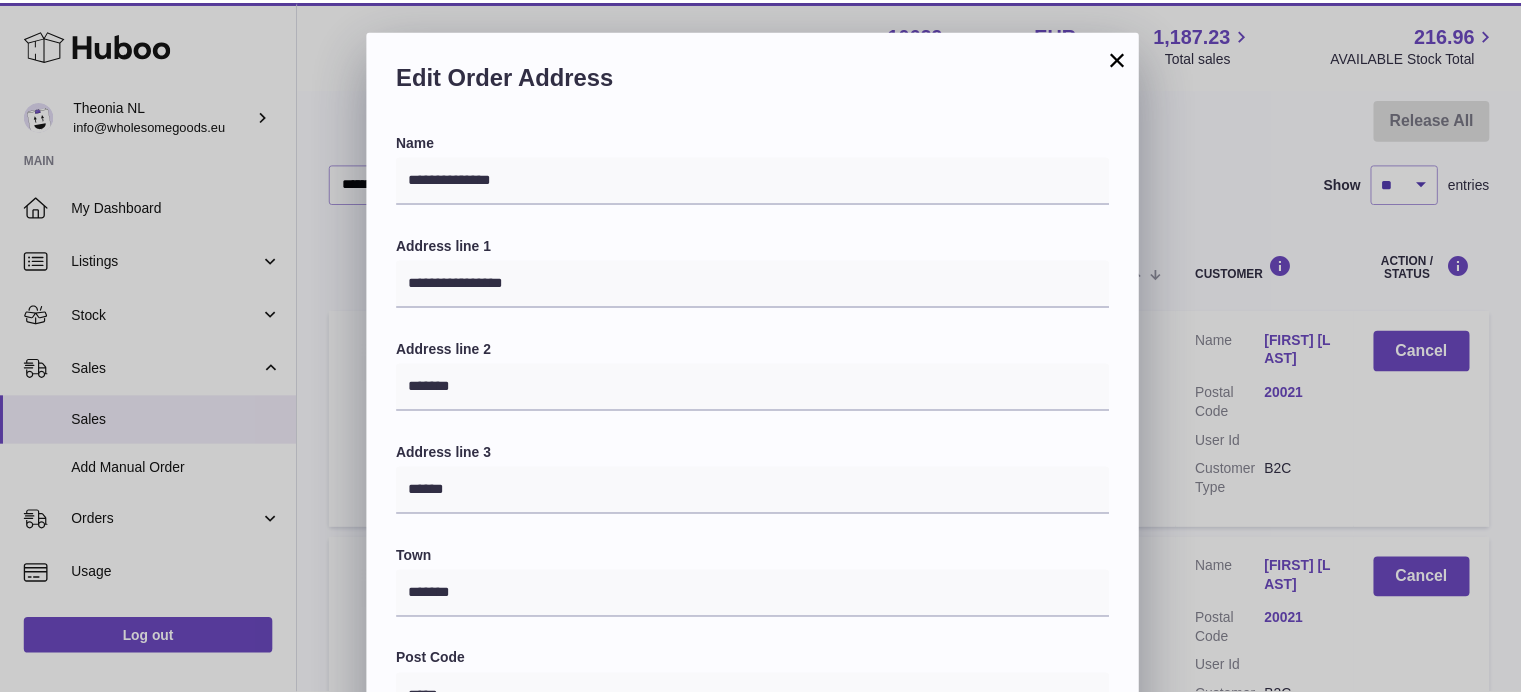 scroll, scrollTop: 564, scrollLeft: 0, axis: vertical 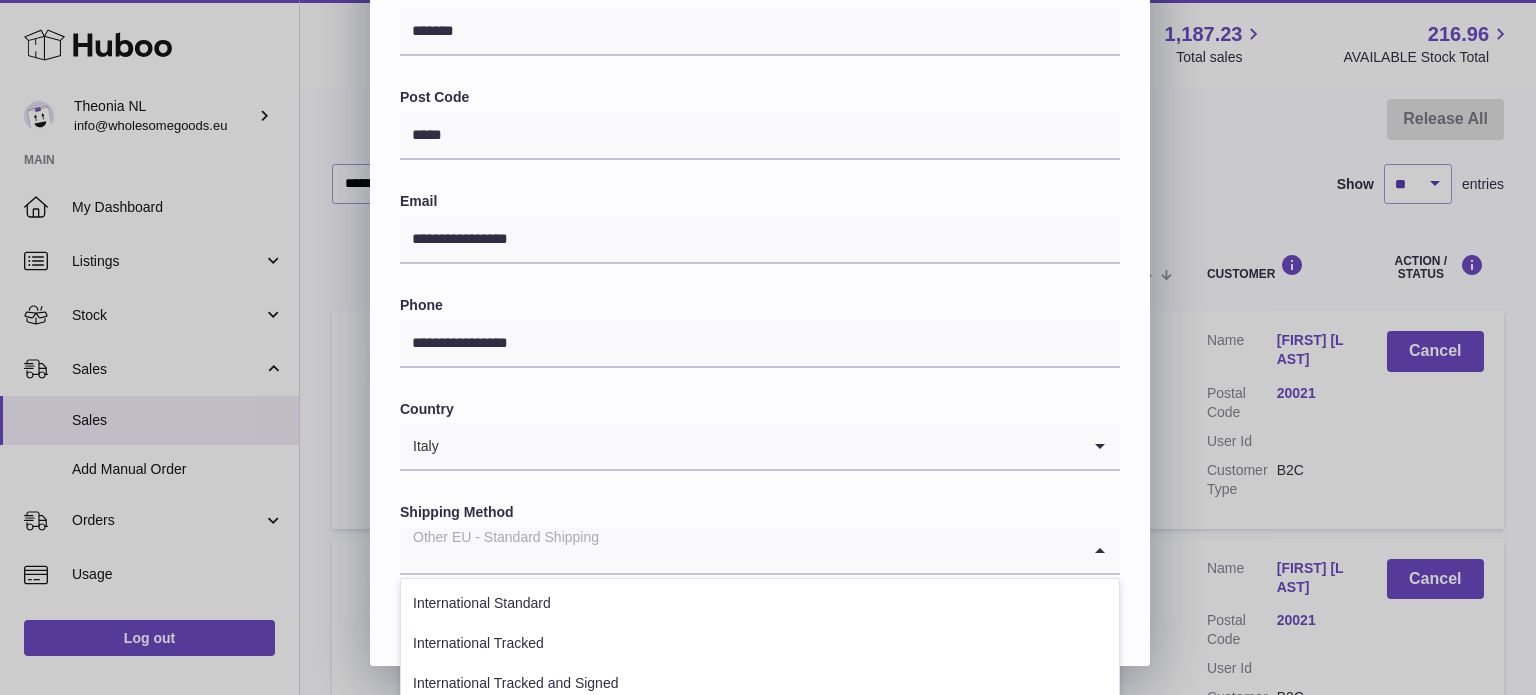 click on "Other EU - Standard Shipping" at bounding box center [740, 550] 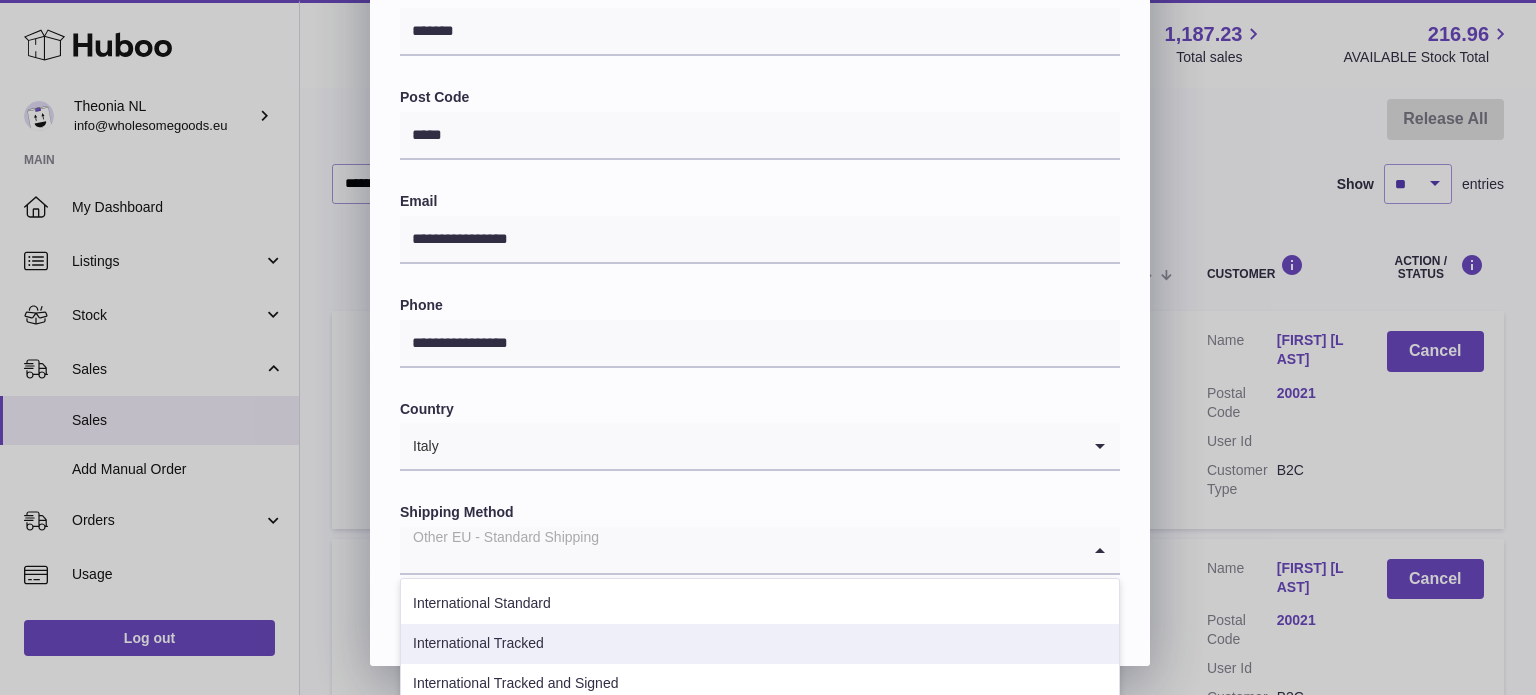 click on "International Tracked" at bounding box center [760, 644] 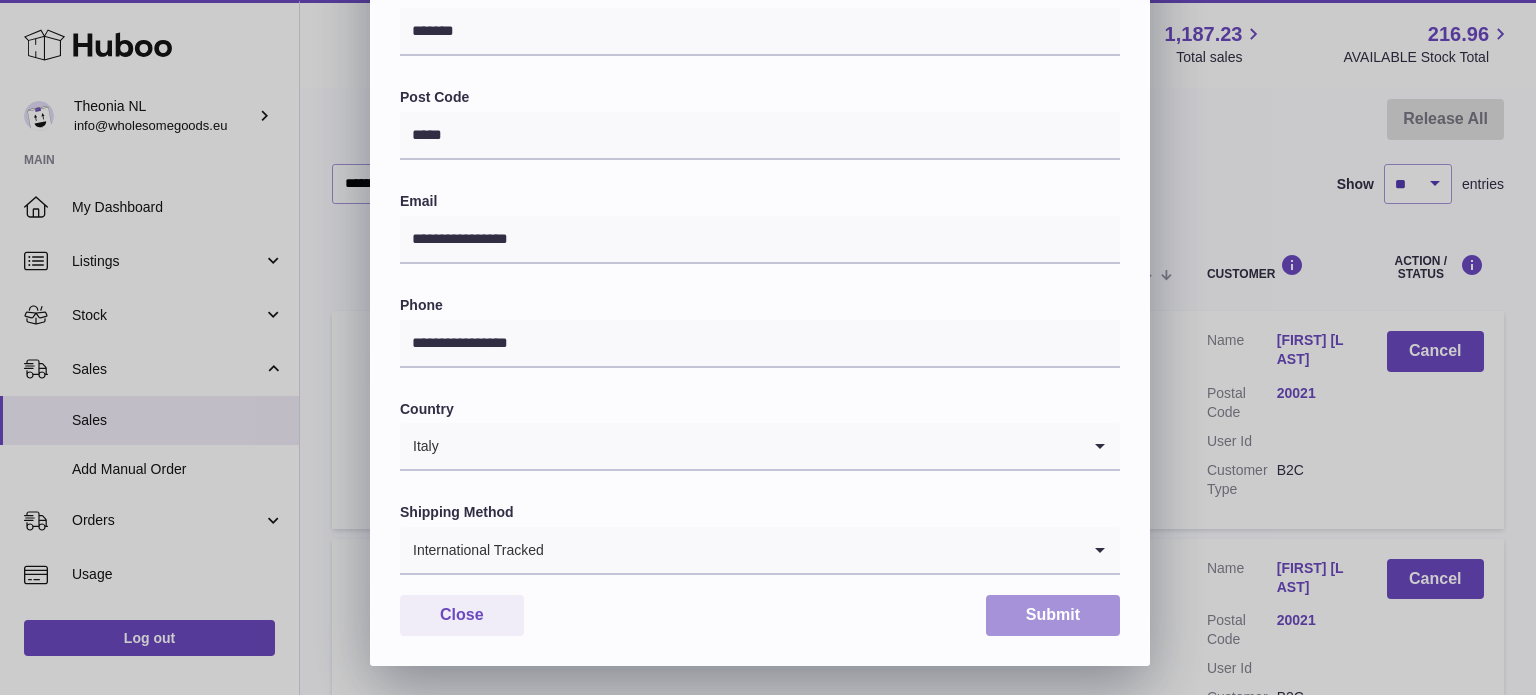click on "Submit" at bounding box center (1053, 615) 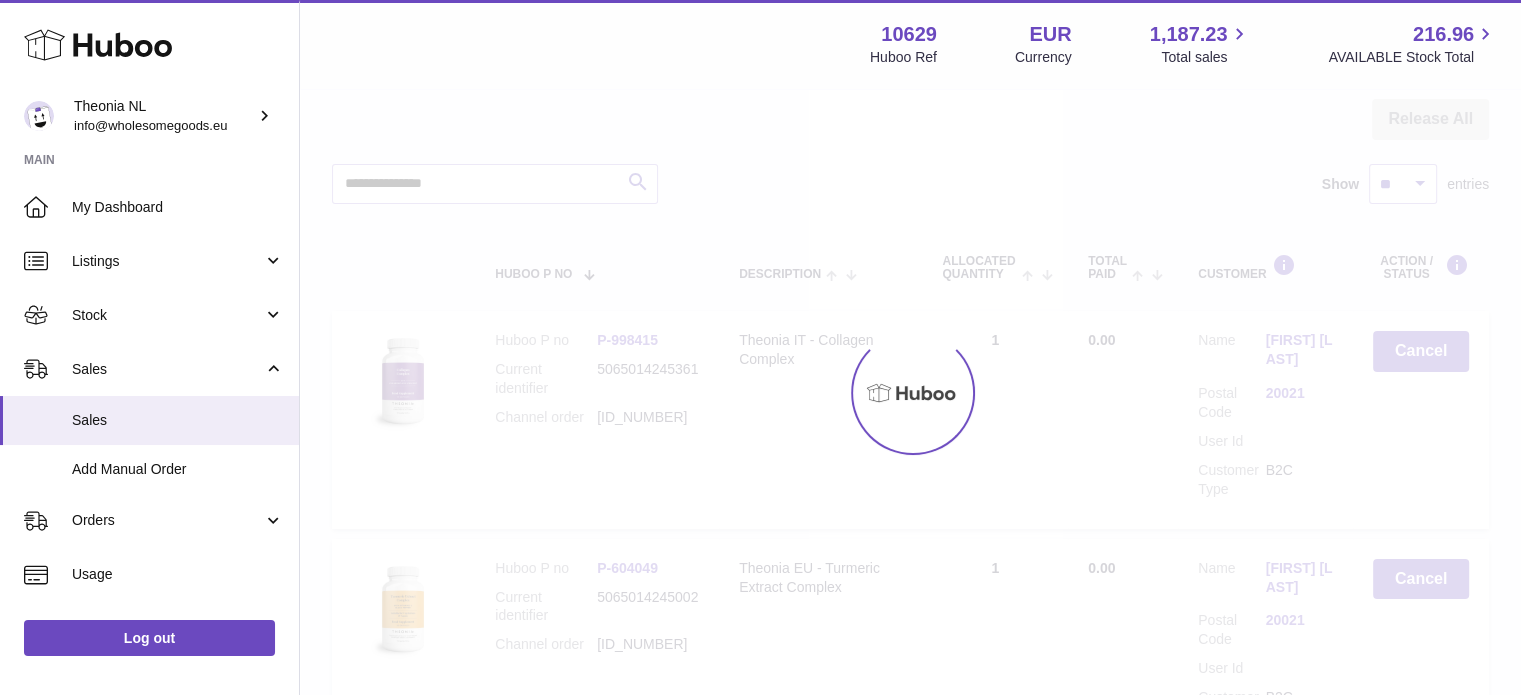 scroll, scrollTop: 0, scrollLeft: 0, axis: both 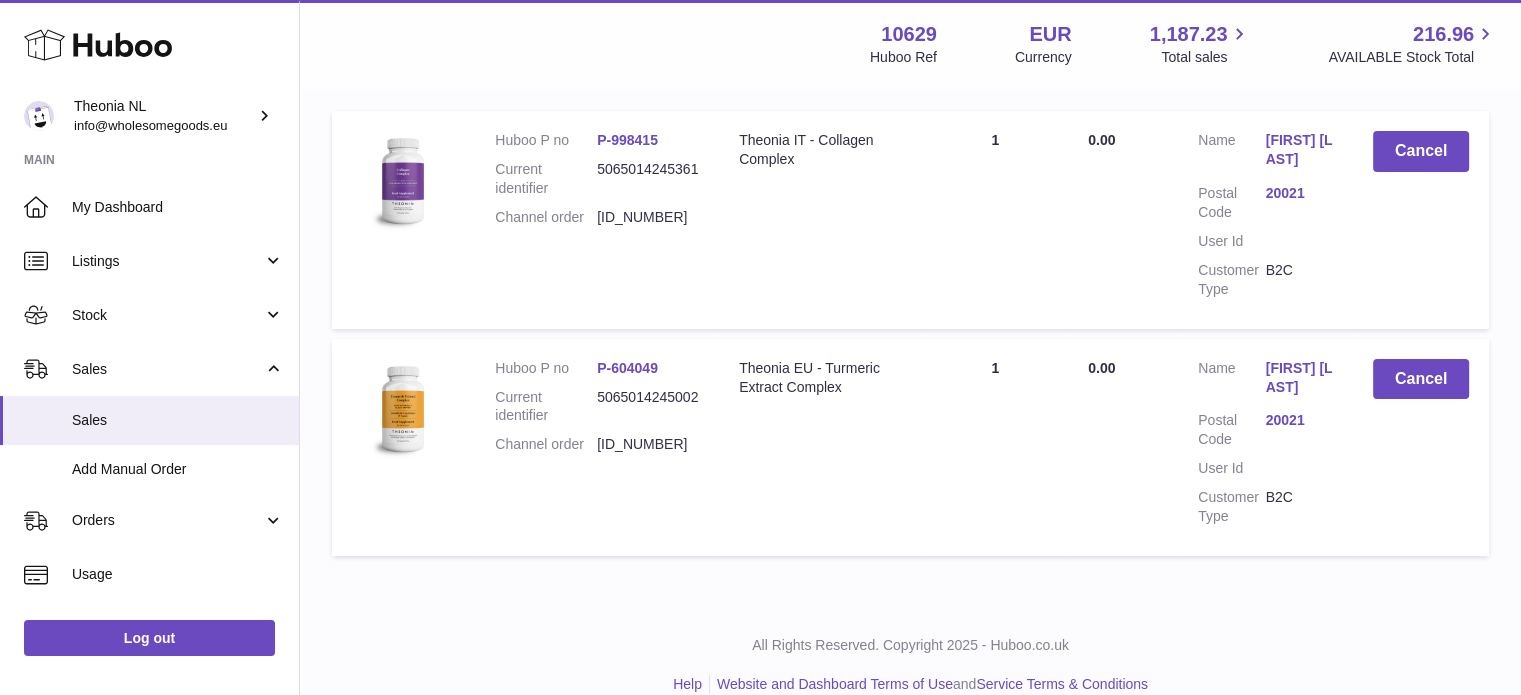 click on "20021" at bounding box center [1299, 420] 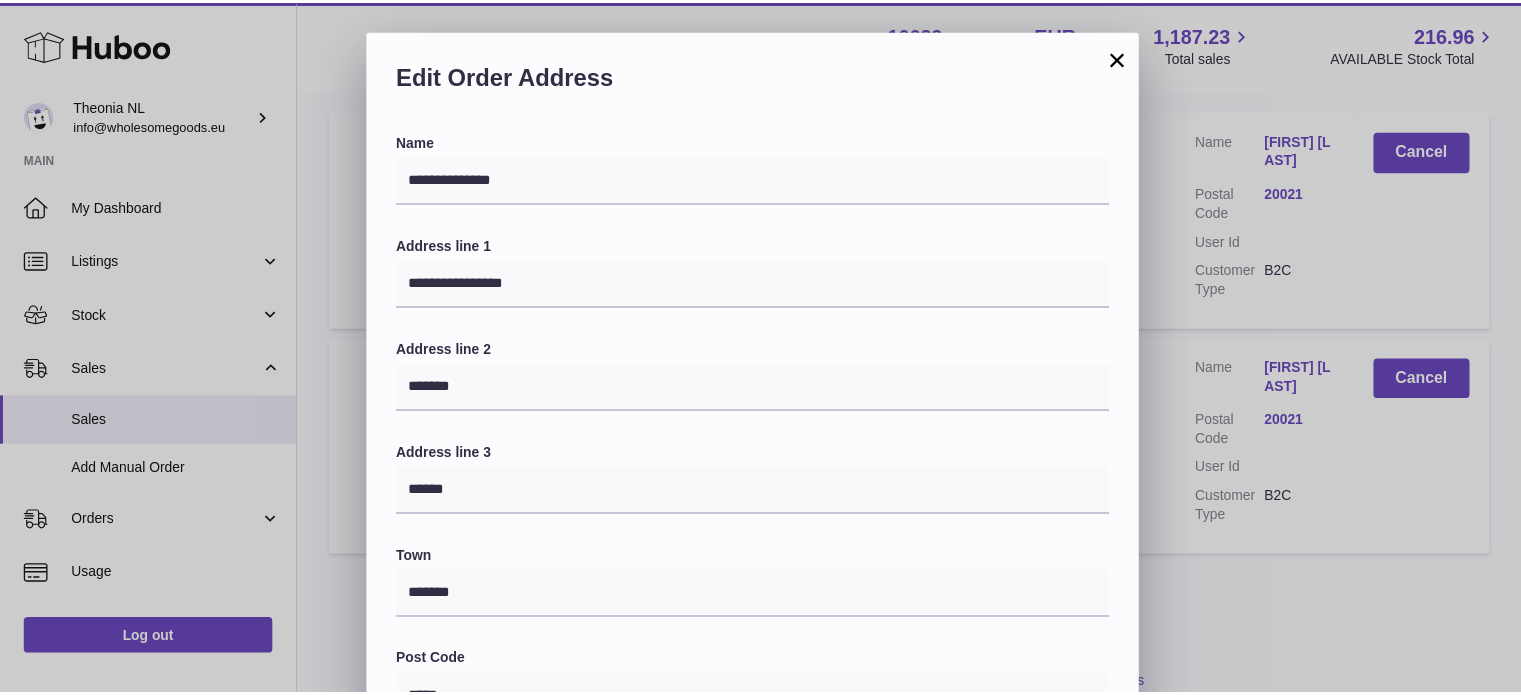 scroll, scrollTop: 564, scrollLeft: 0, axis: vertical 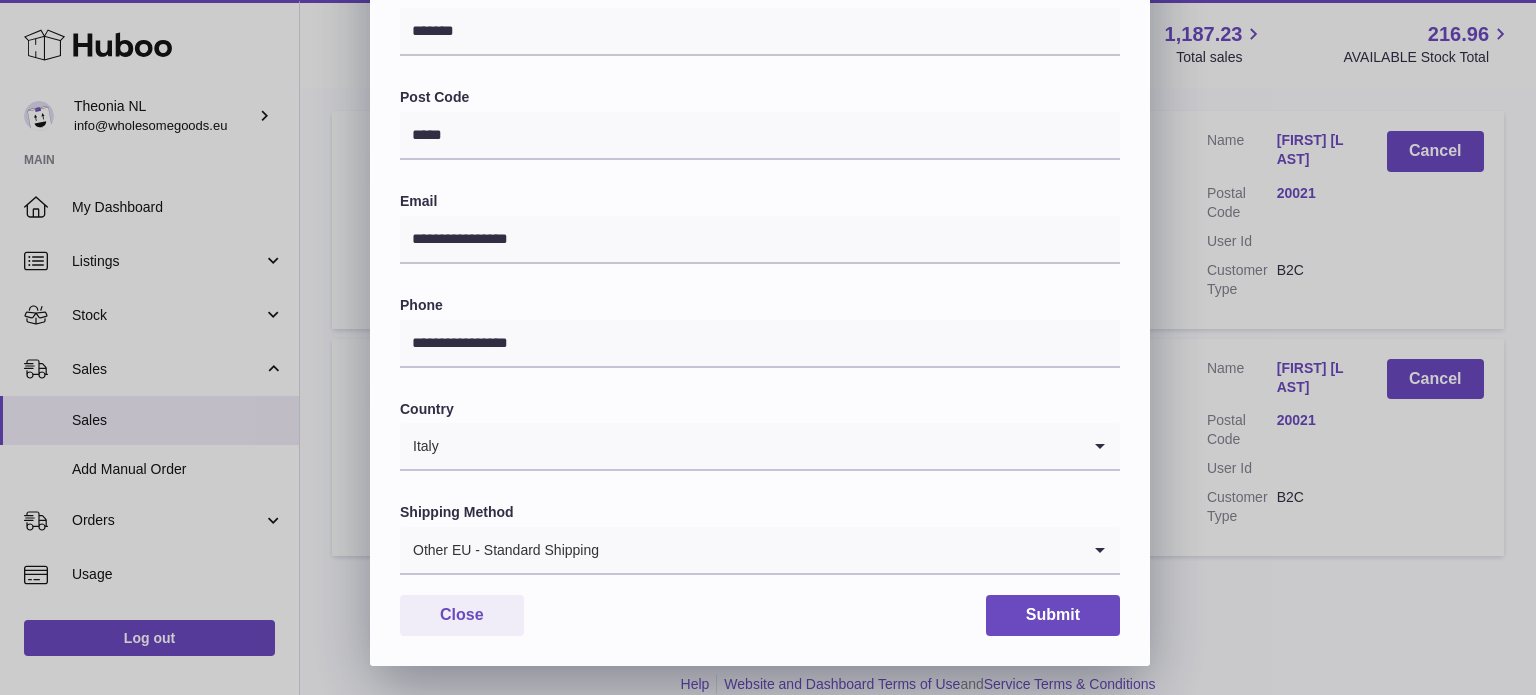 click on "Other EU - Standard Shipping" at bounding box center (740, 550) 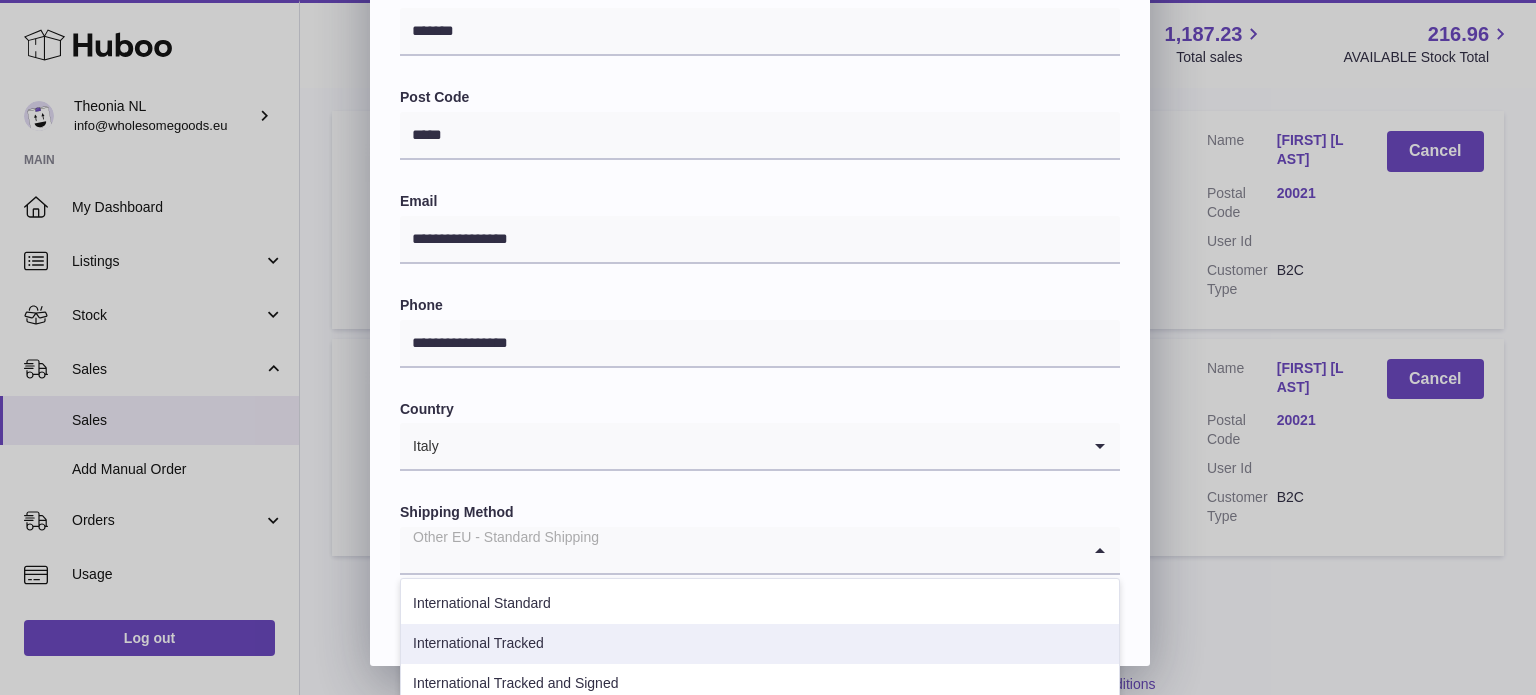 click on "International Tracked" at bounding box center (760, 644) 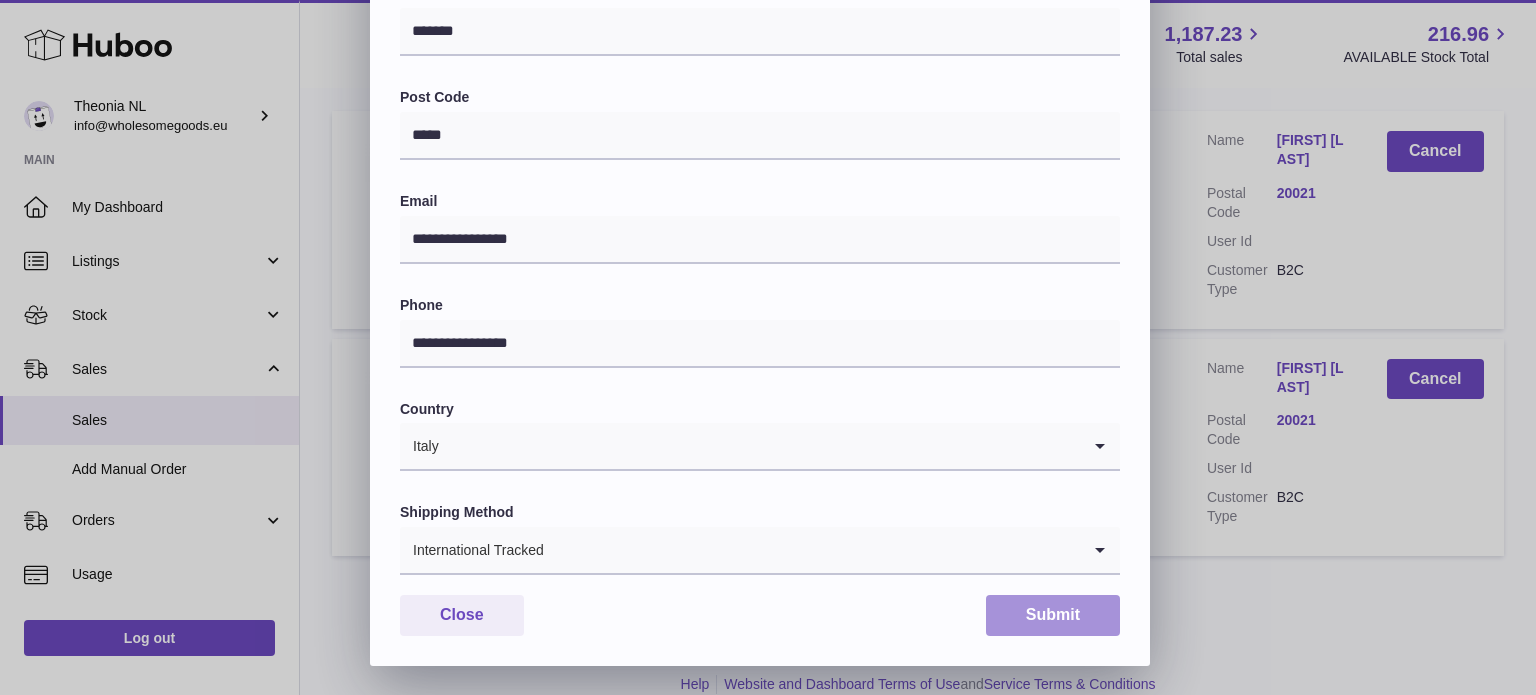 click on "Submit" at bounding box center (1053, 615) 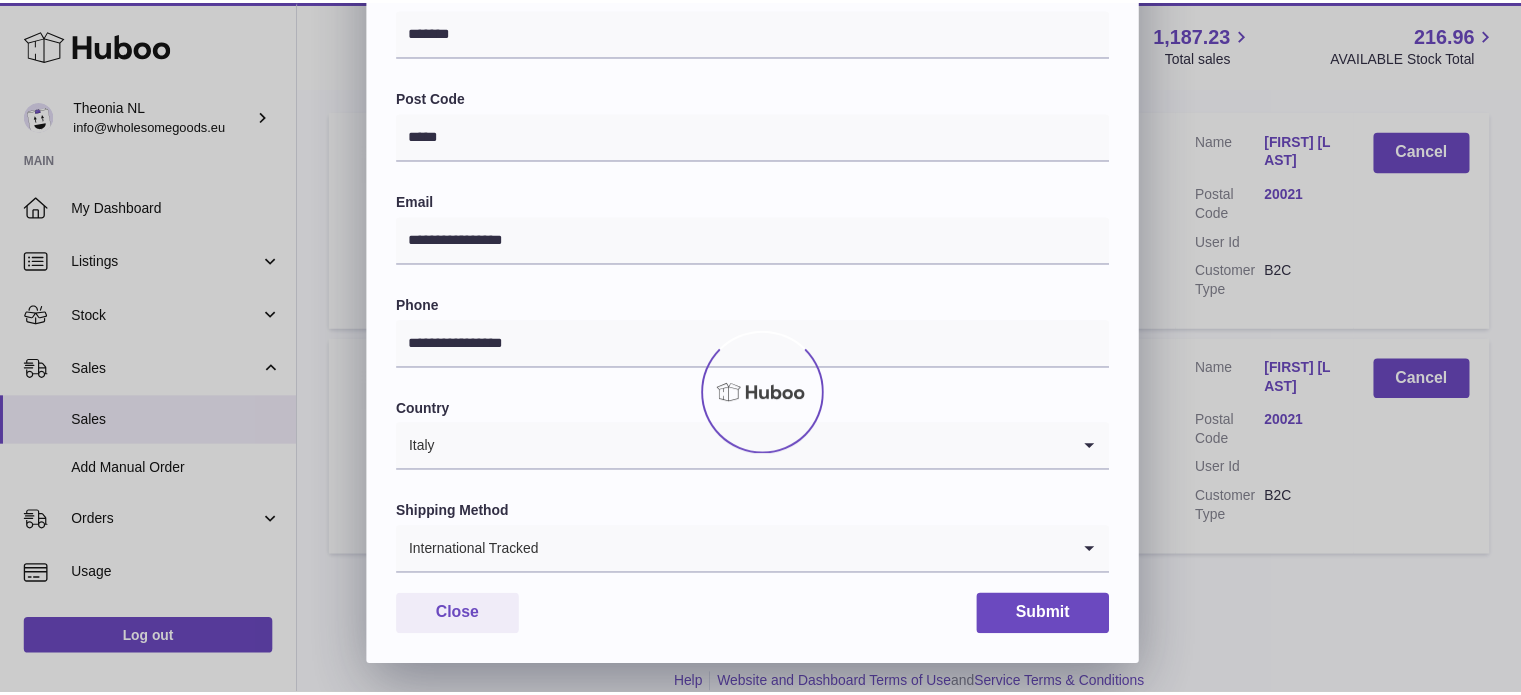 scroll, scrollTop: 0, scrollLeft: 0, axis: both 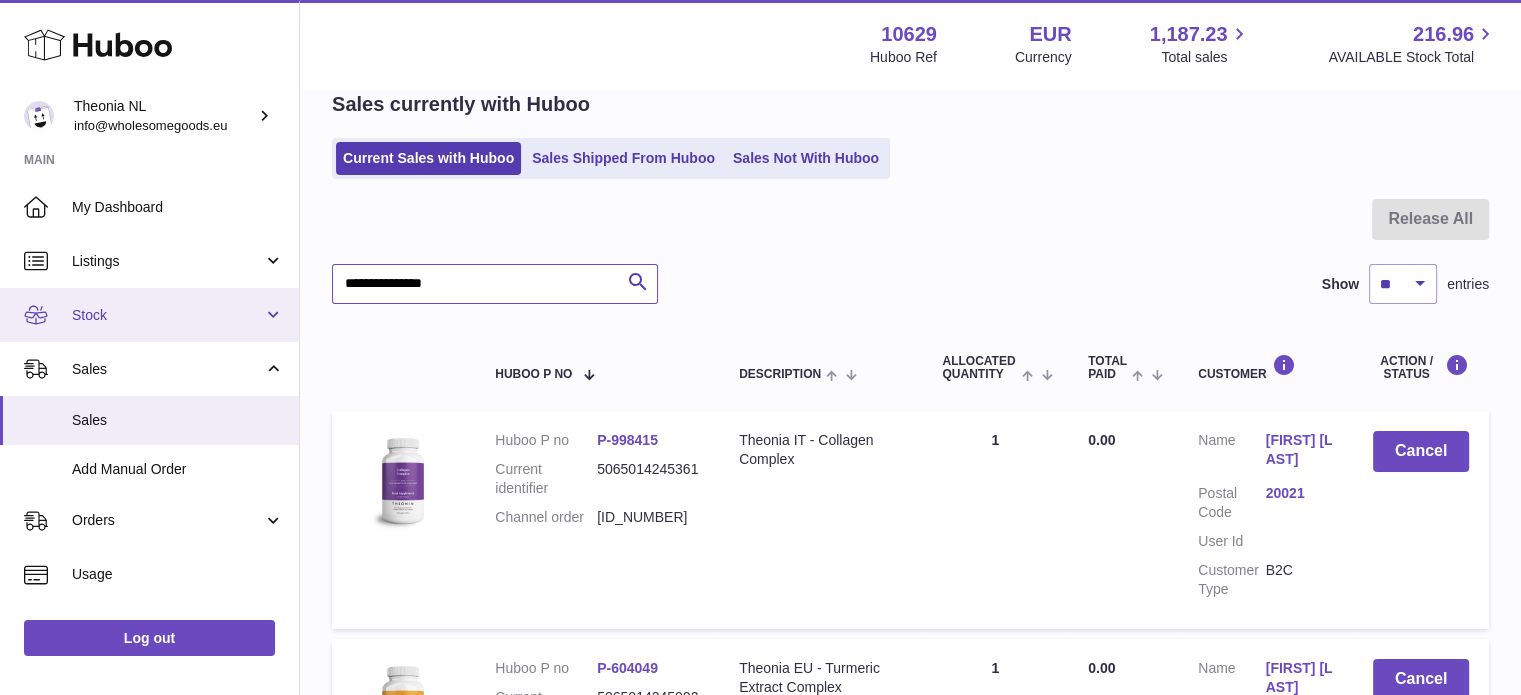 drag, startPoint x: 510, startPoint y: 299, endPoint x: 251, endPoint y: 307, distance: 259.12354 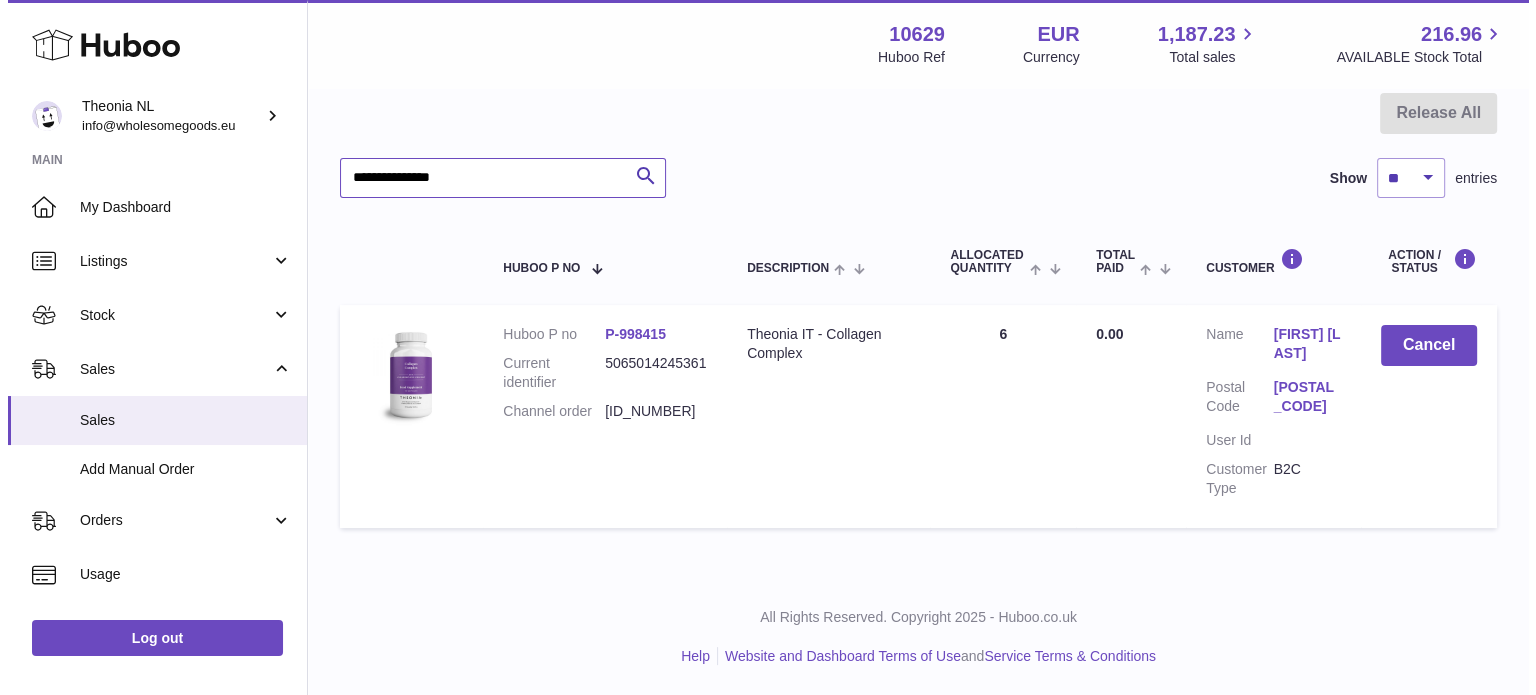 scroll, scrollTop: 209, scrollLeft: 0, axis: vertical 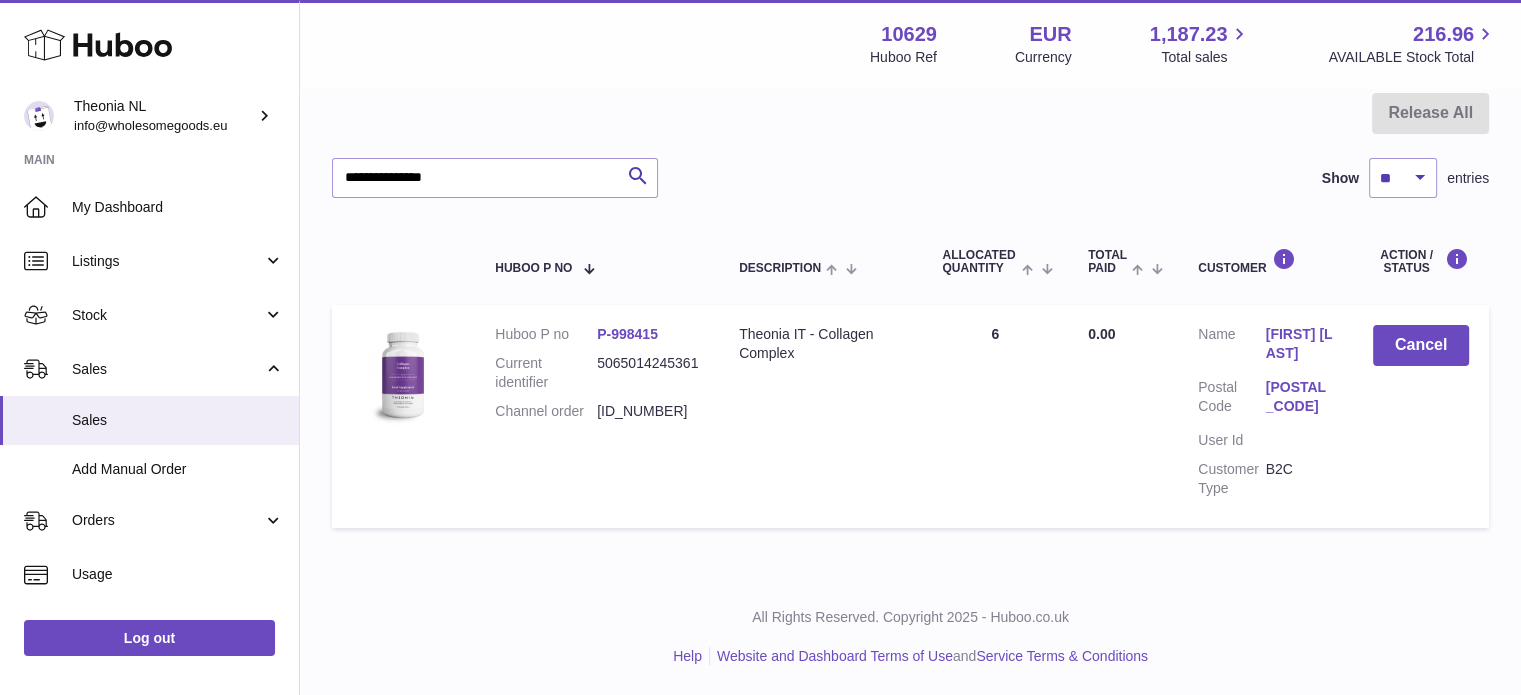 click on "[ZIP]" at bounding box center (1299, 397) 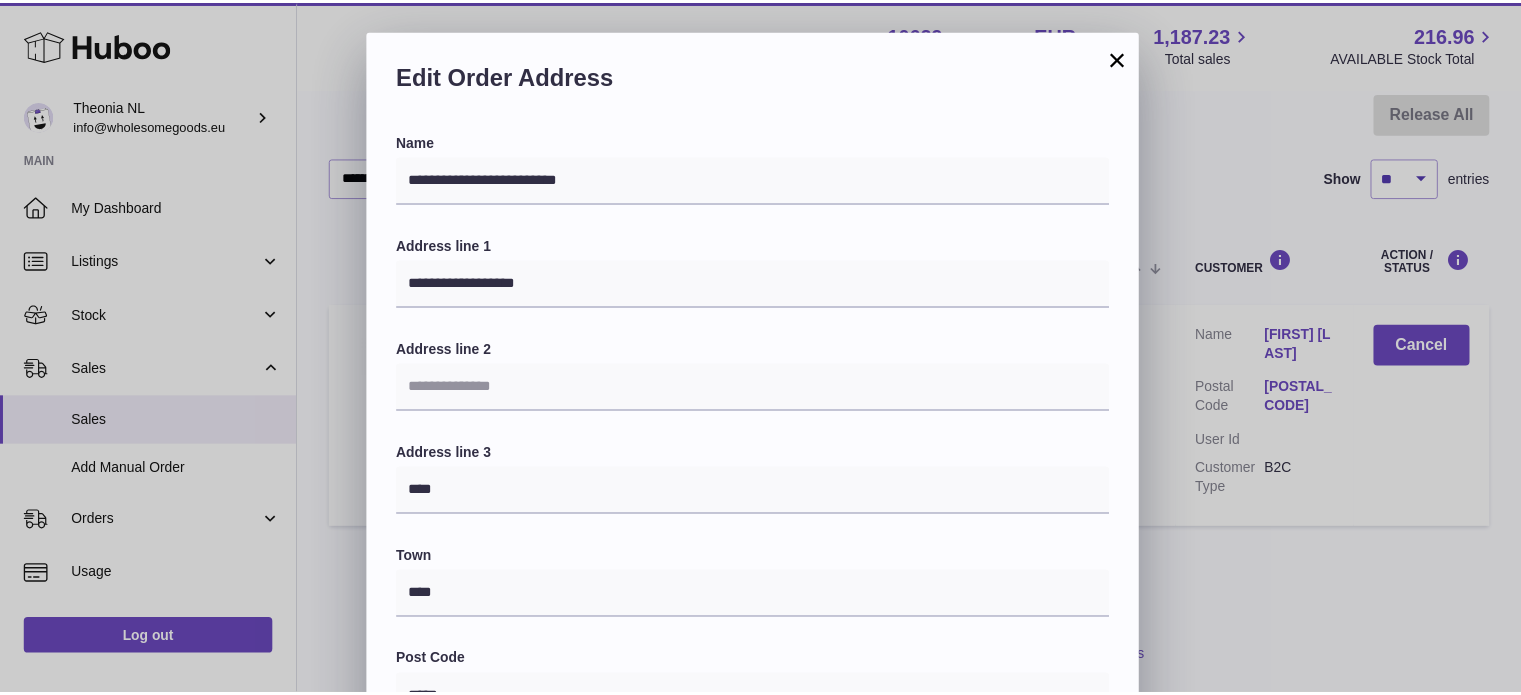 scroll, scrollTop: 564, scrollLeft: 0, axis: vertical 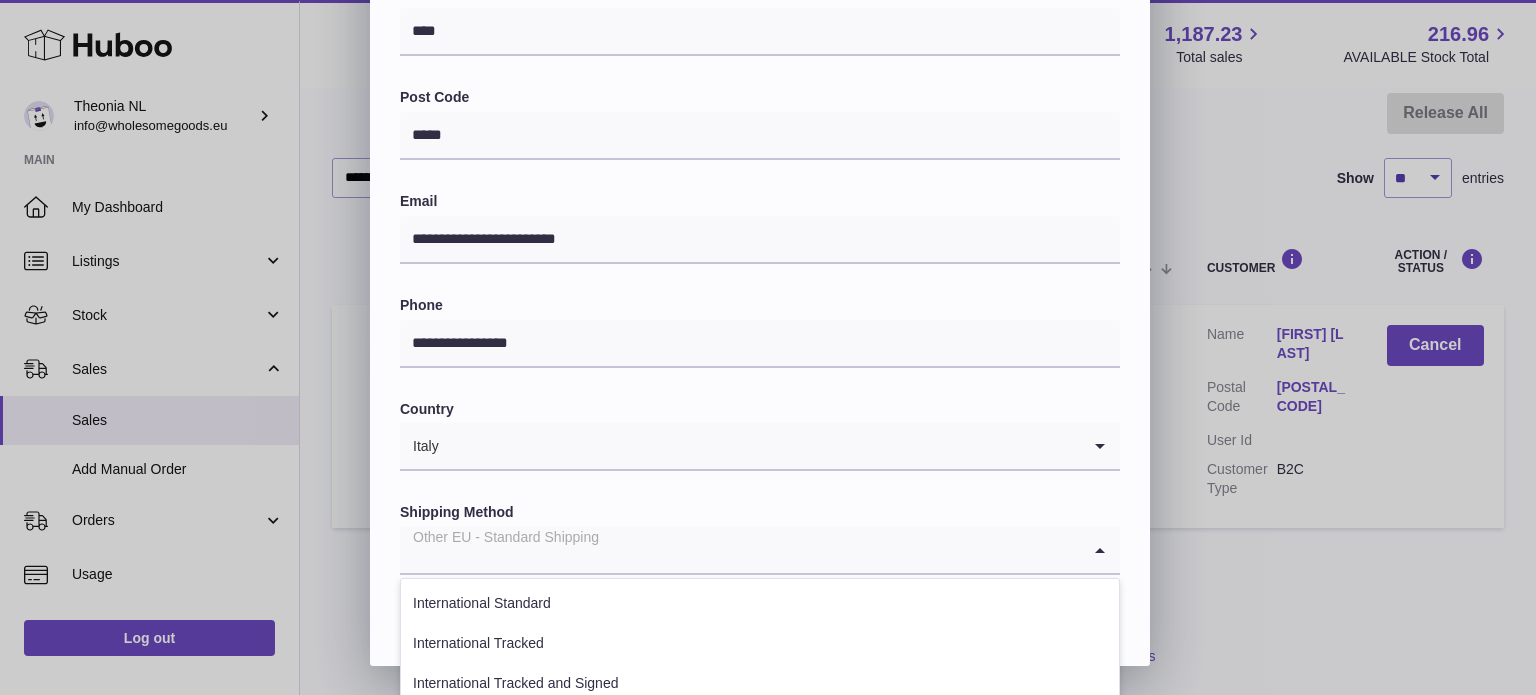 click on "Other EU - Standard Shipping" at bounding box center [740, 550] 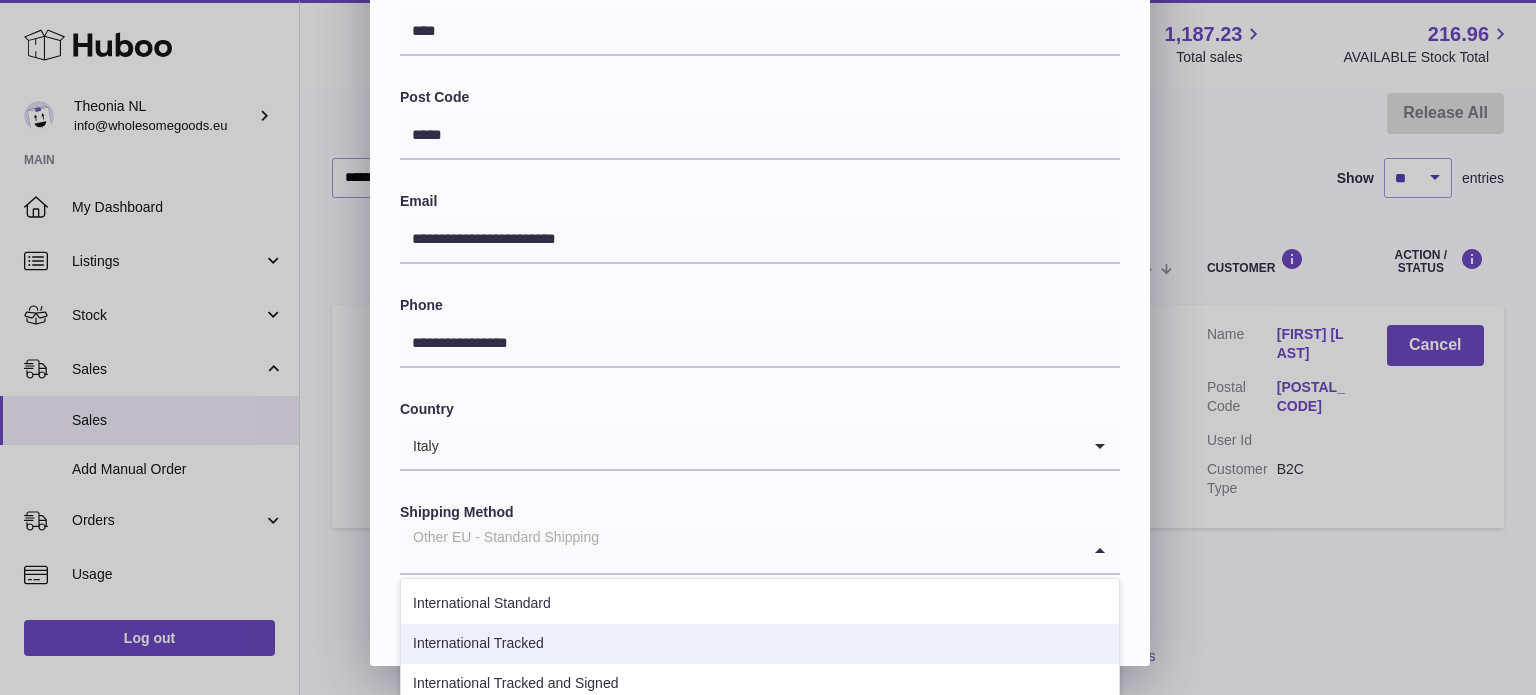 click on "International Tracked" at bounding box center [760, 644] 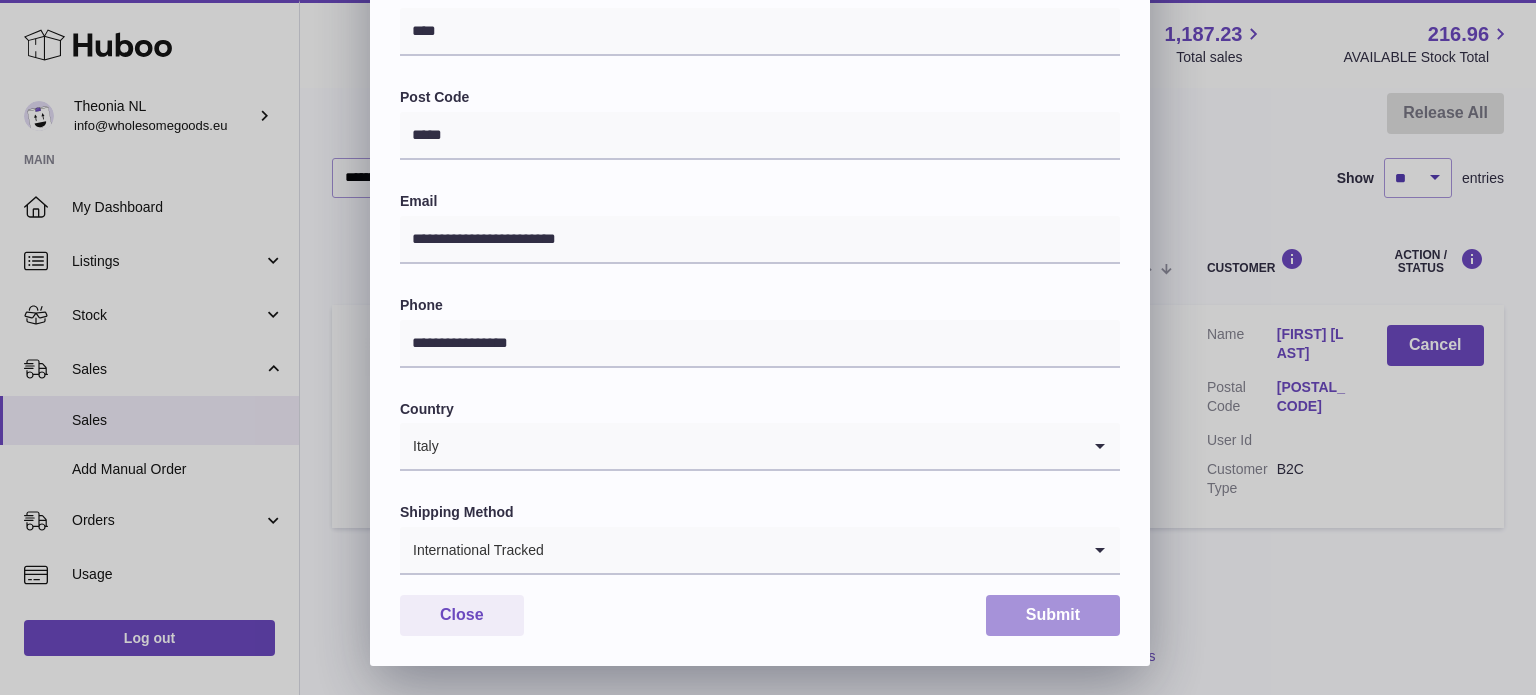 click on "Submit" at bounding box center [1053, 615] 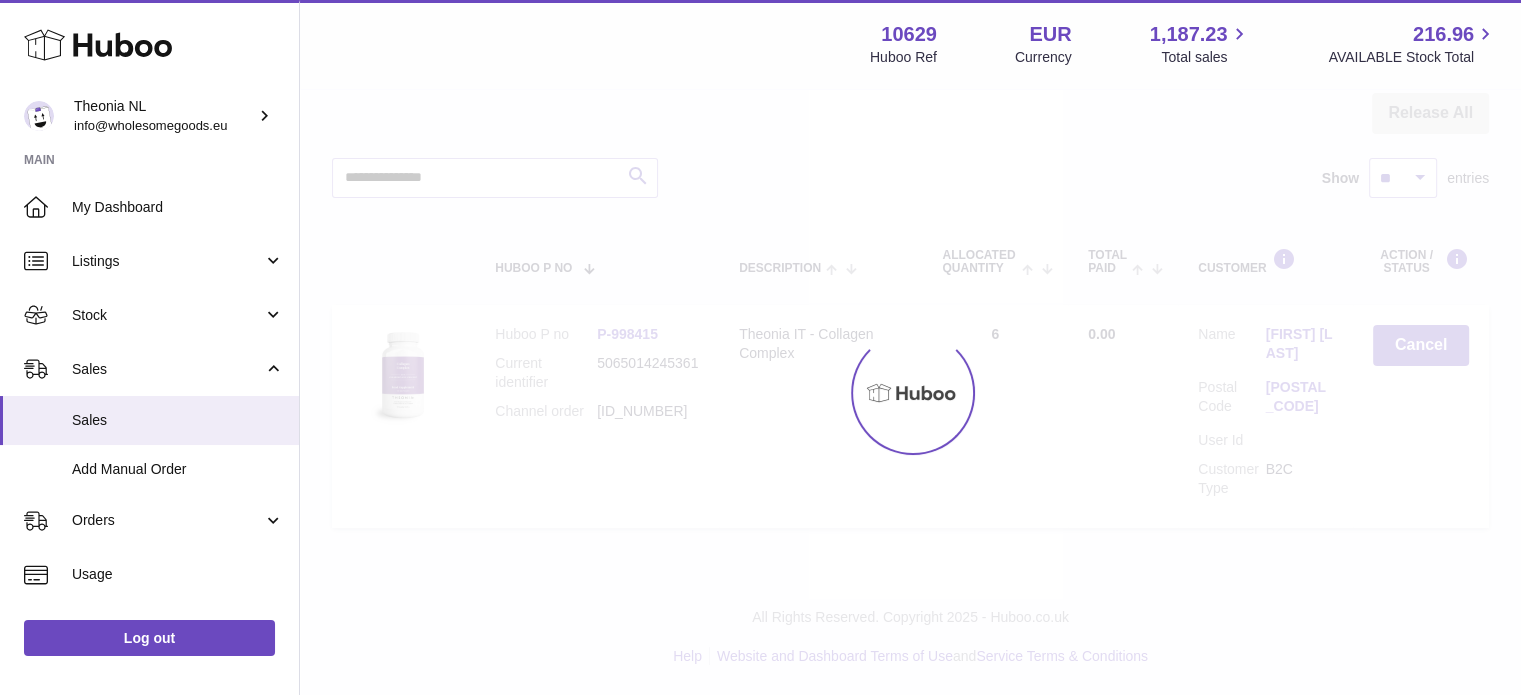 scroll, scrollTop: 0, scrollLeft: 0, axis: both 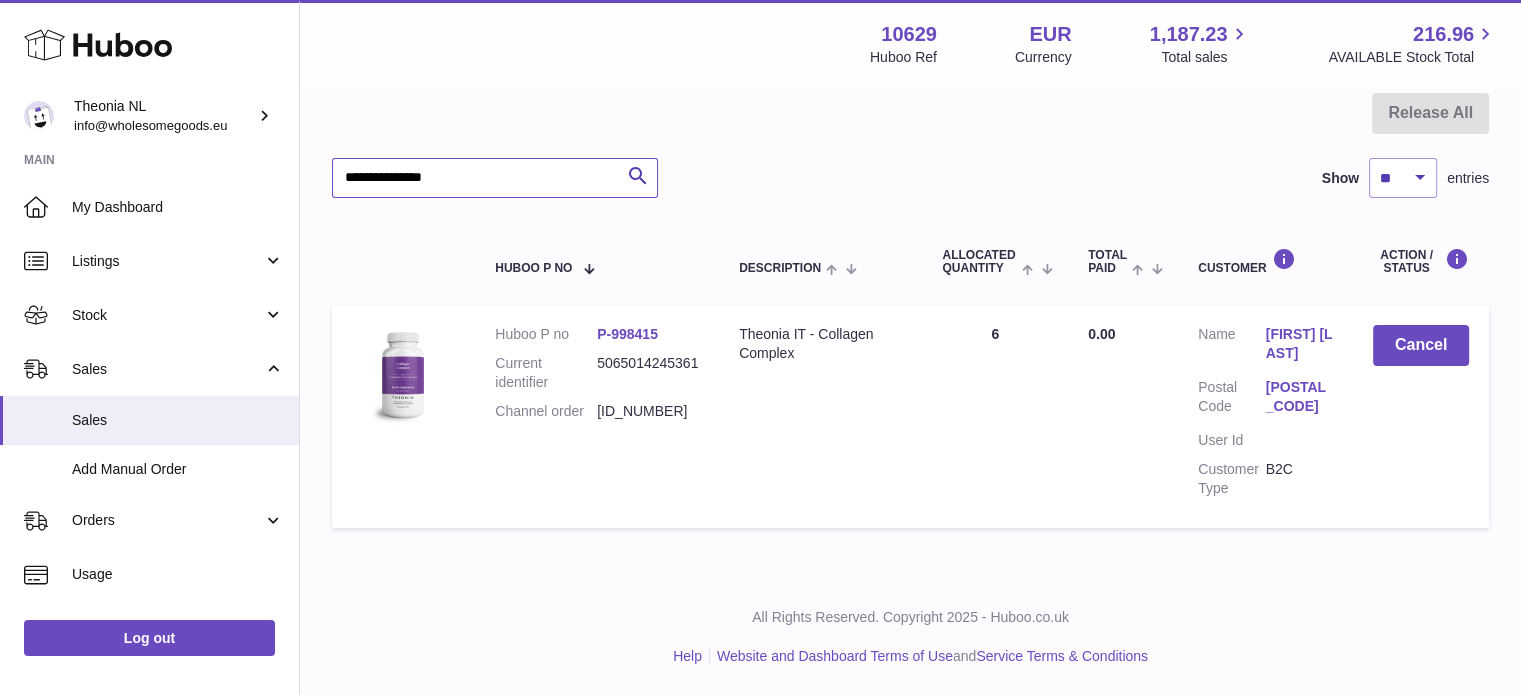 drag, startPoint x: 281, startPoint y: 177, endPoint x: 236, endPoint y: 175, distance: 45.044422 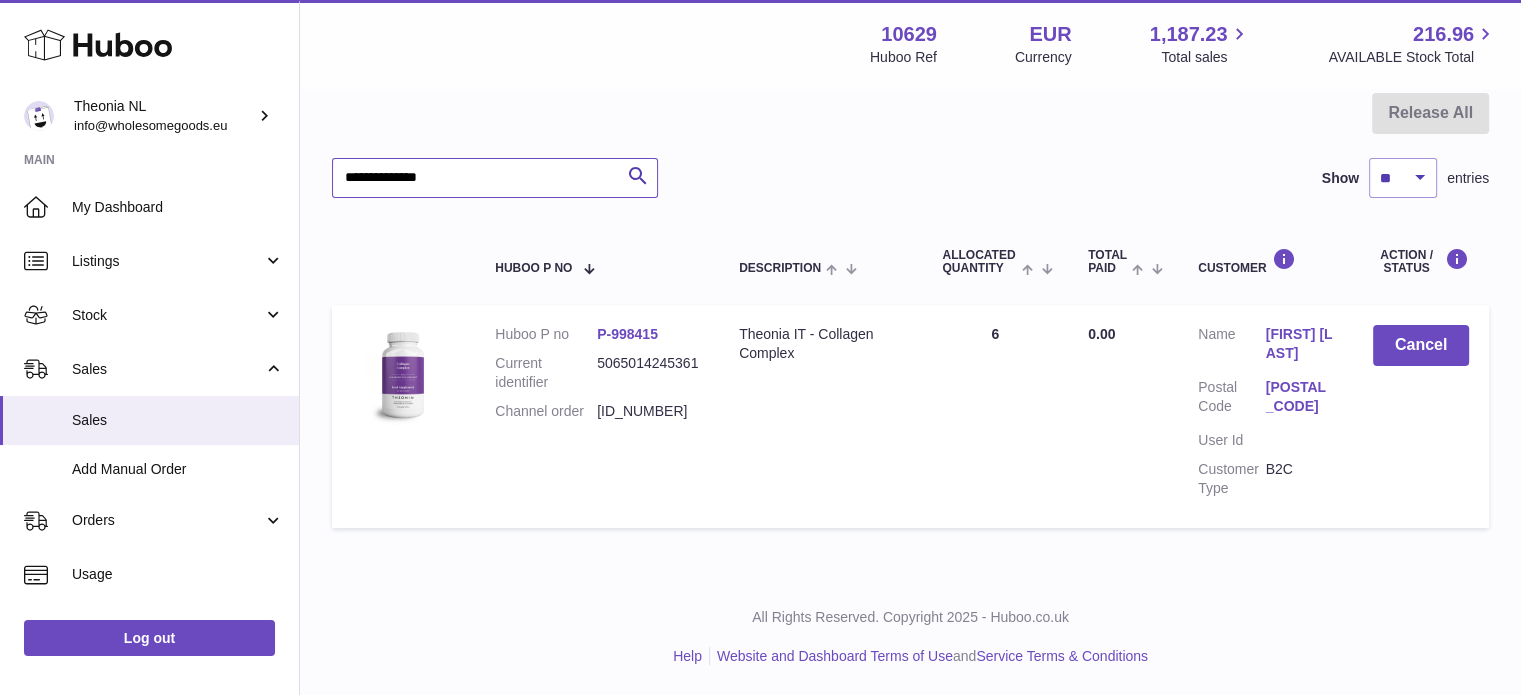 scroll, scrollTop: 9, scrollLeft: 0, axis: vertical 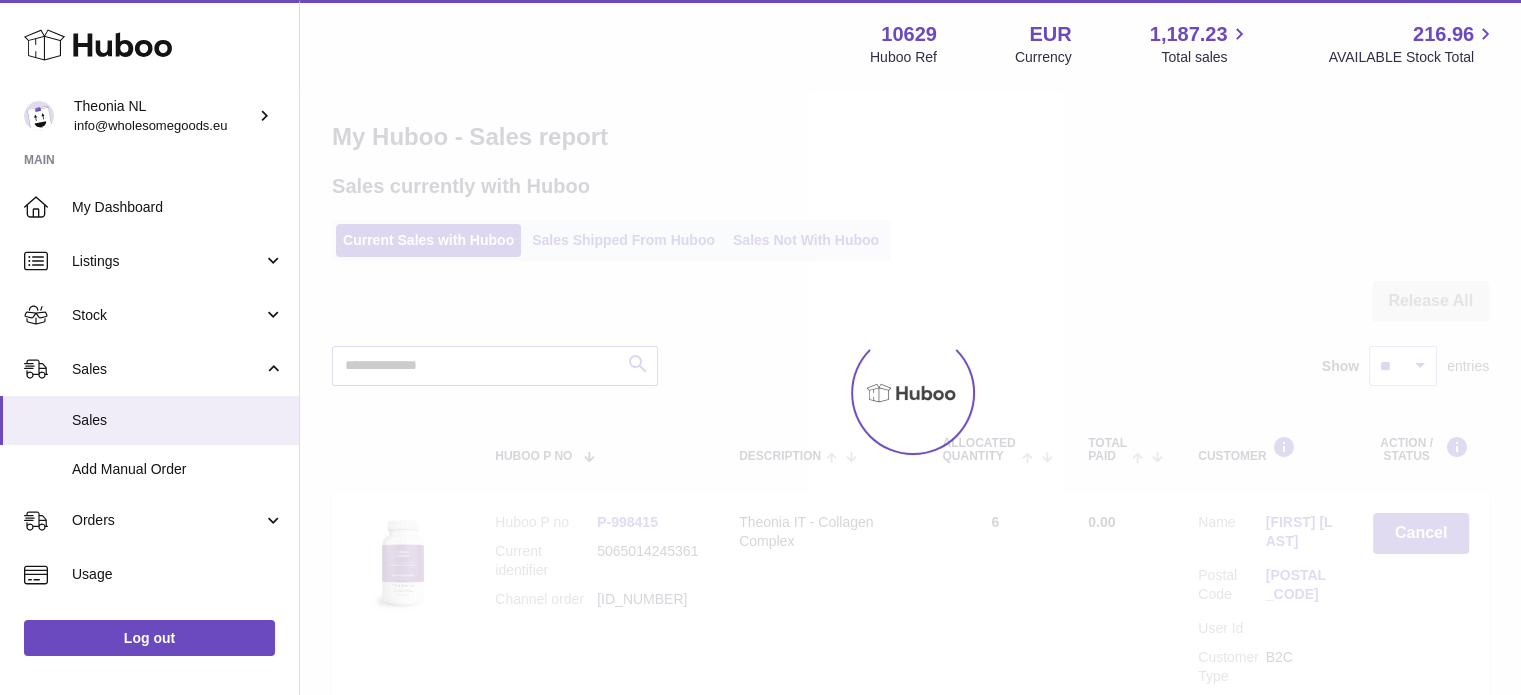 type on "**********" 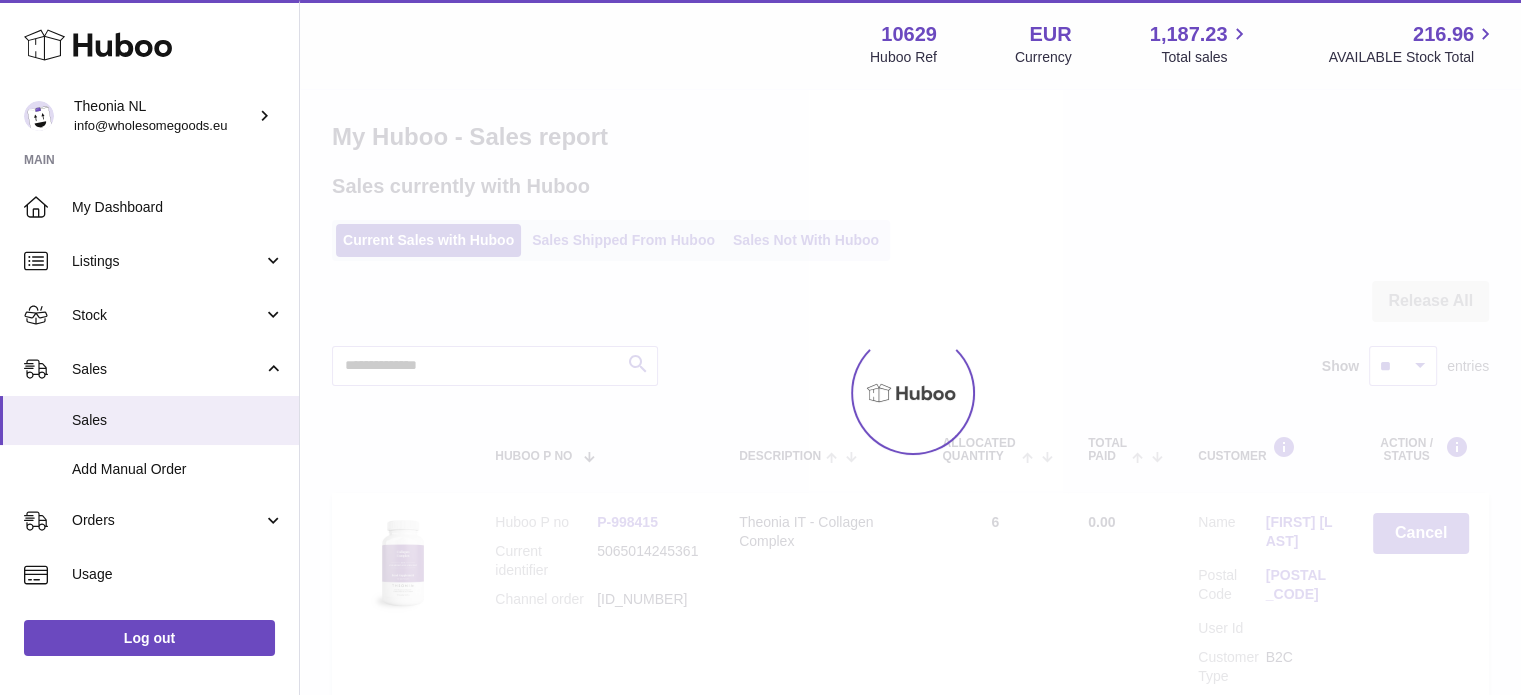 click at bounding box center [910, 392] 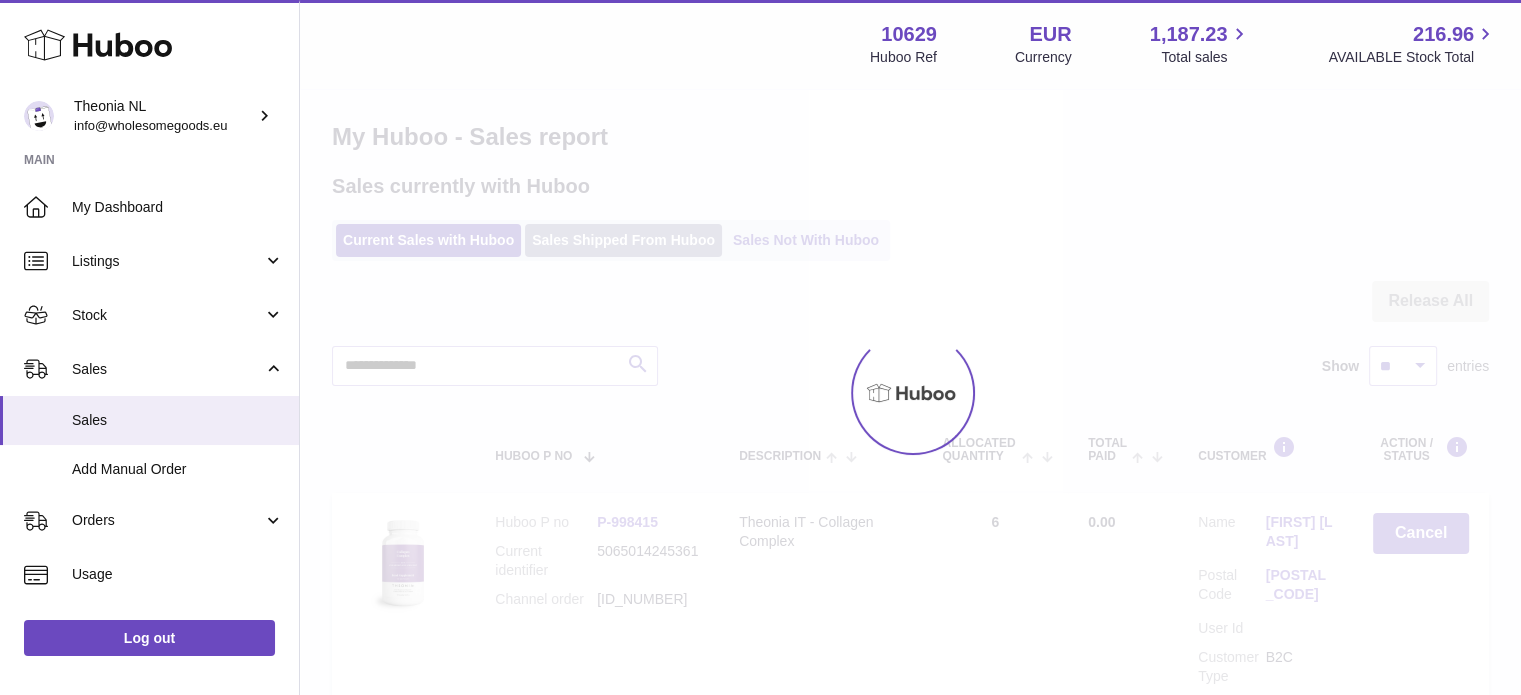 click on "**********" at bounding box center (910, 378) 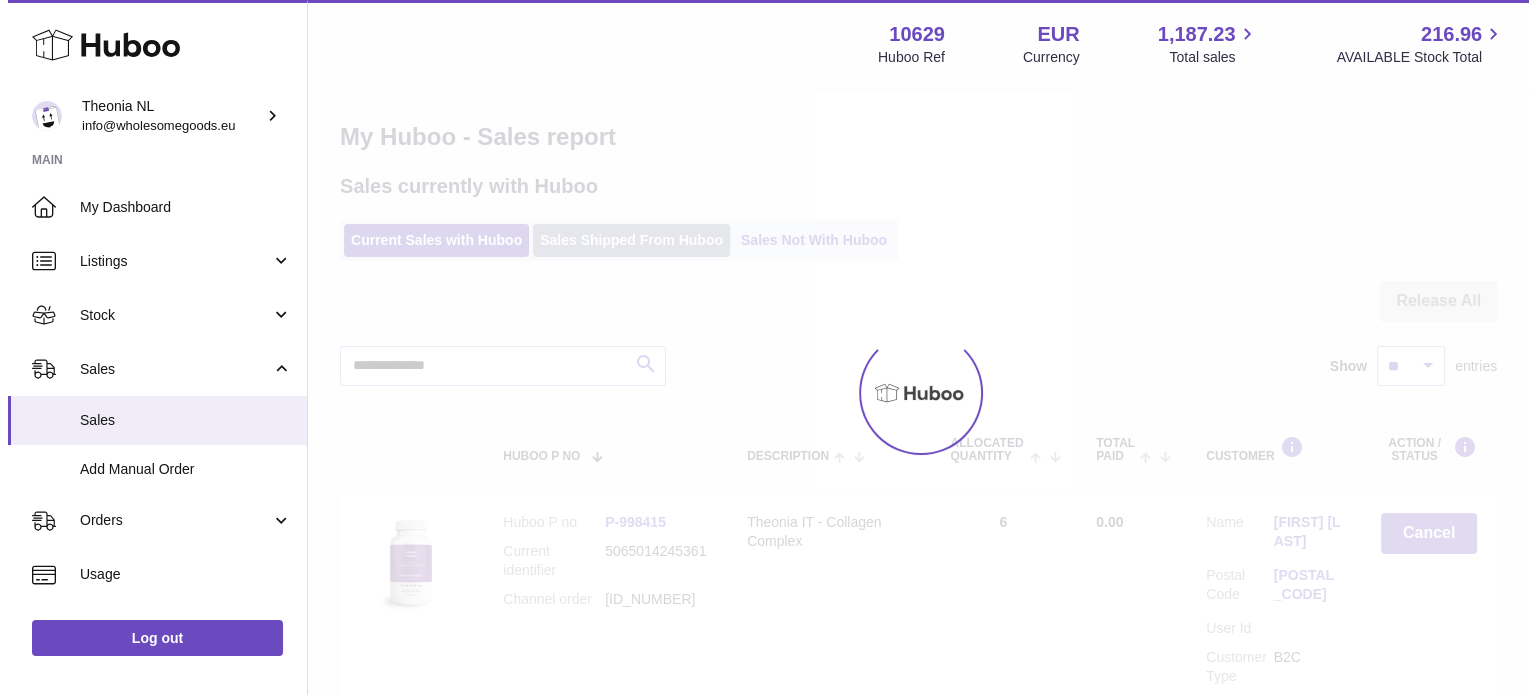 scroll, scrollTop: 0, scrollLeft: 0, axis: both 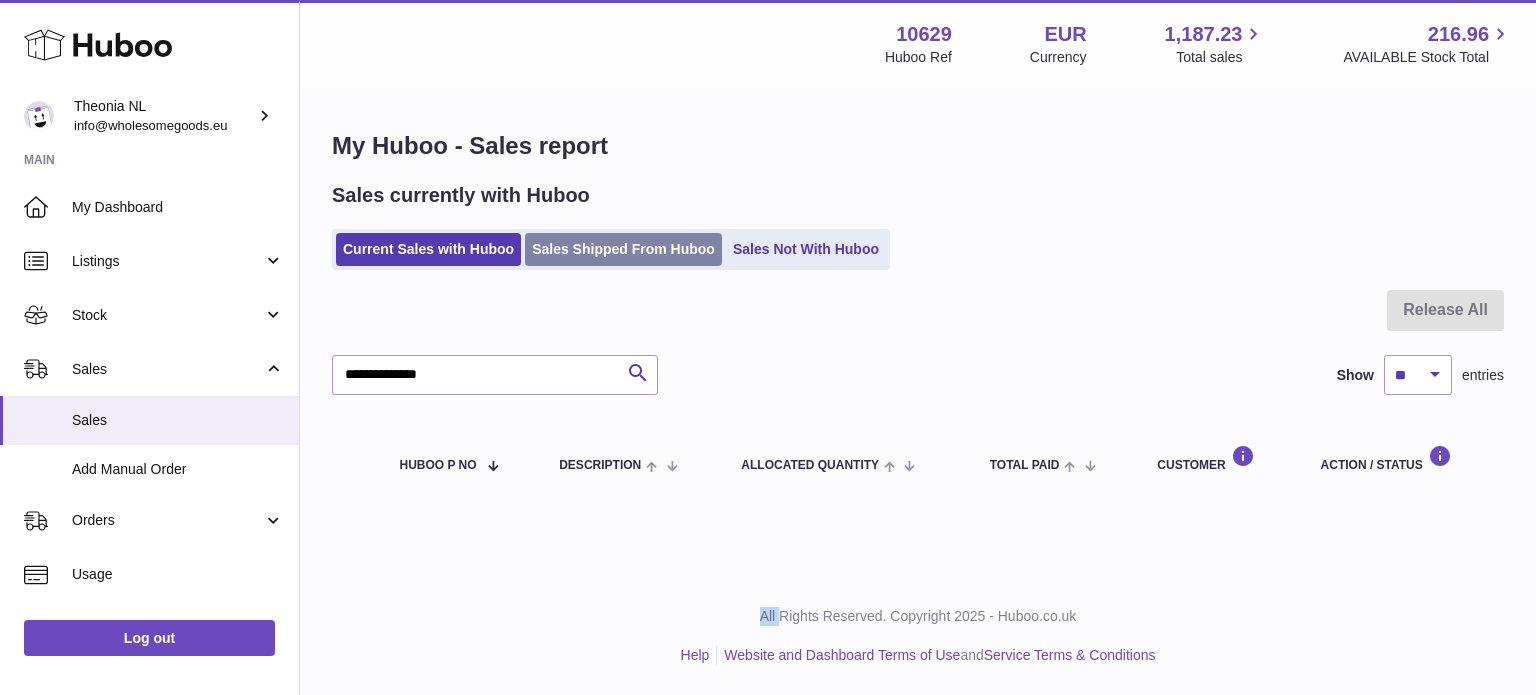 click on "Sales Shipped From Huboo" at bounding box center [623, 249] 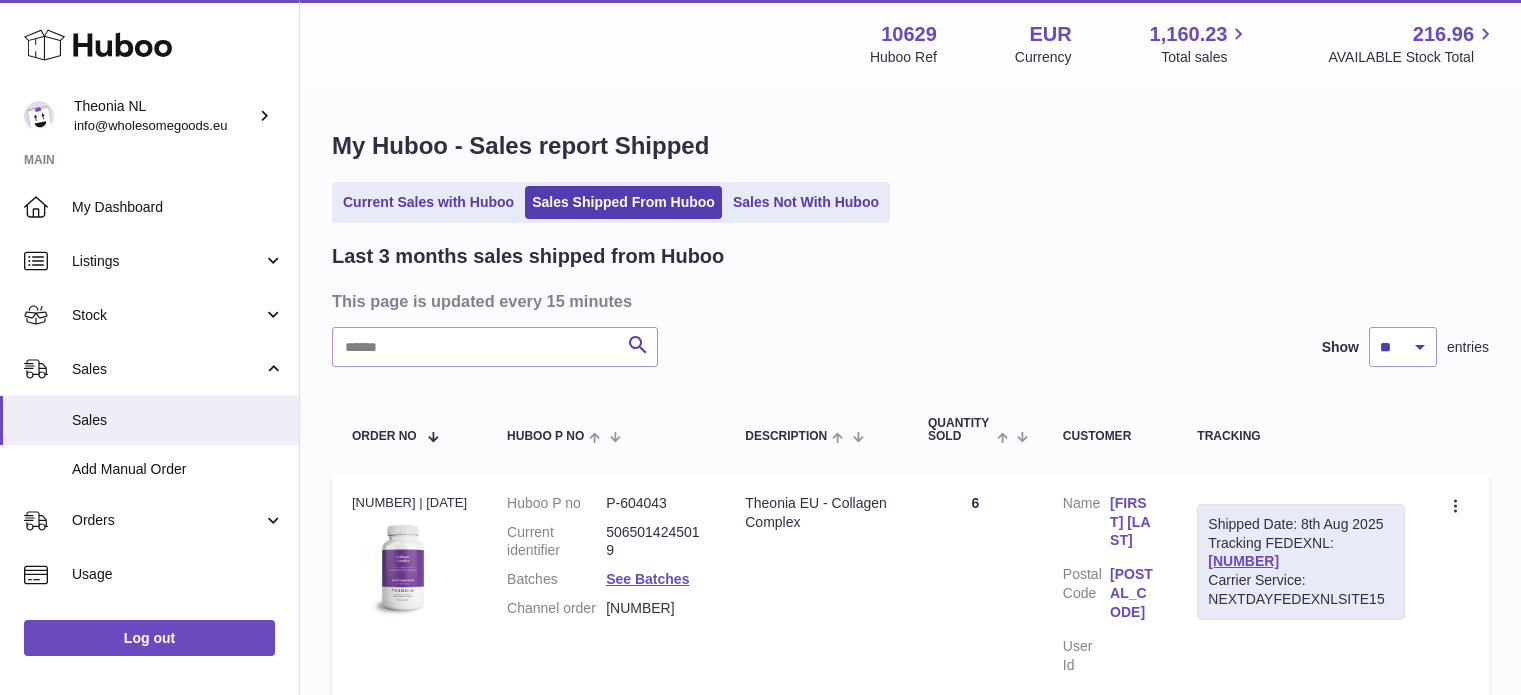 scroll, scrollTop: 0, scrollLeft: 0, axis: both 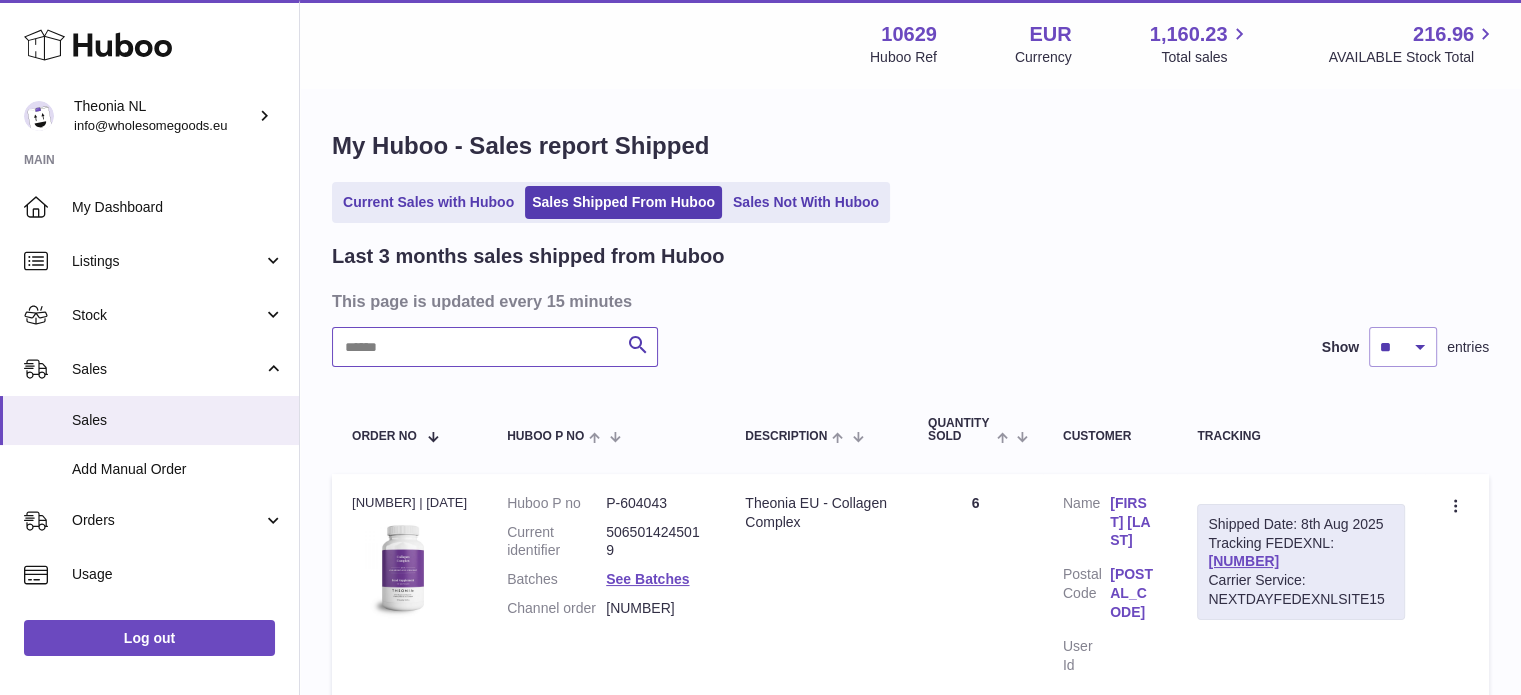 click at bounding box center [495, 347] 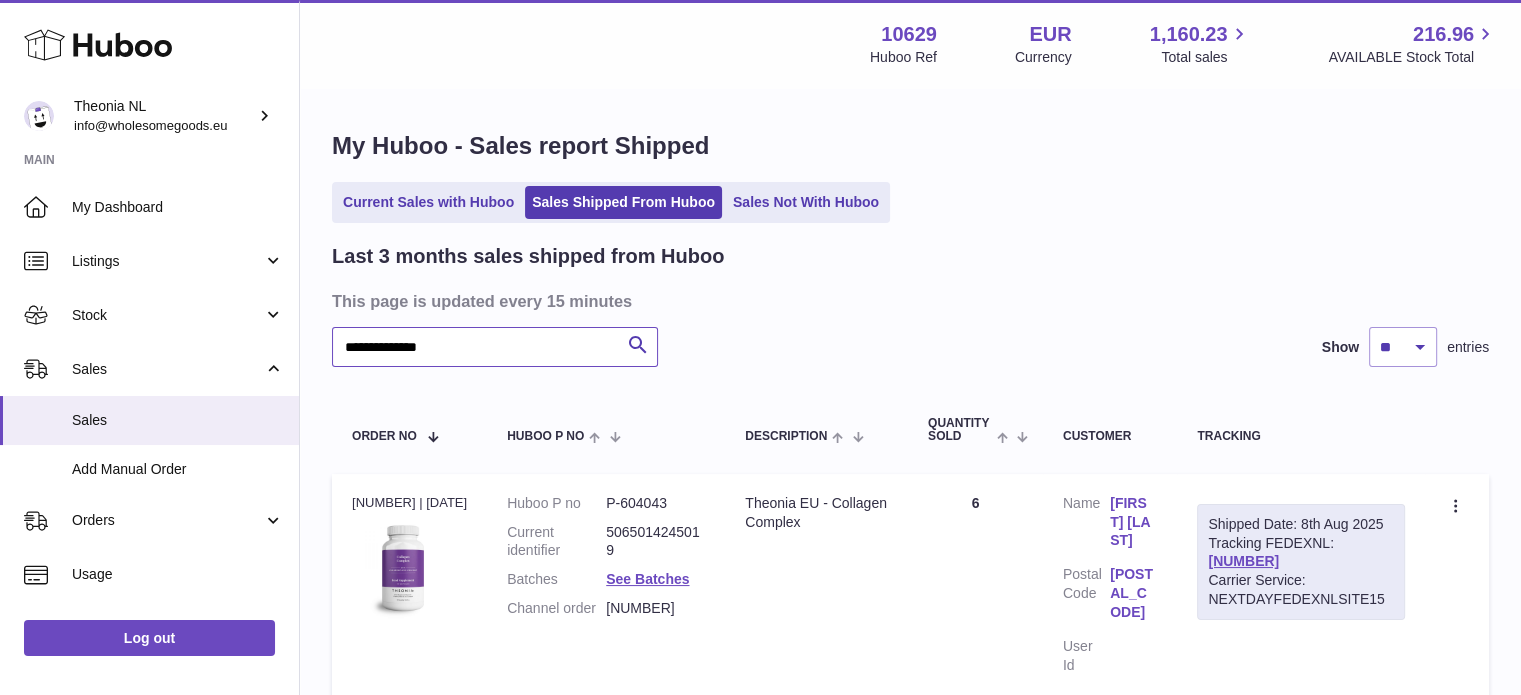 scroll, scrollTop: 400, scrollLeft: 0, axis: vertical 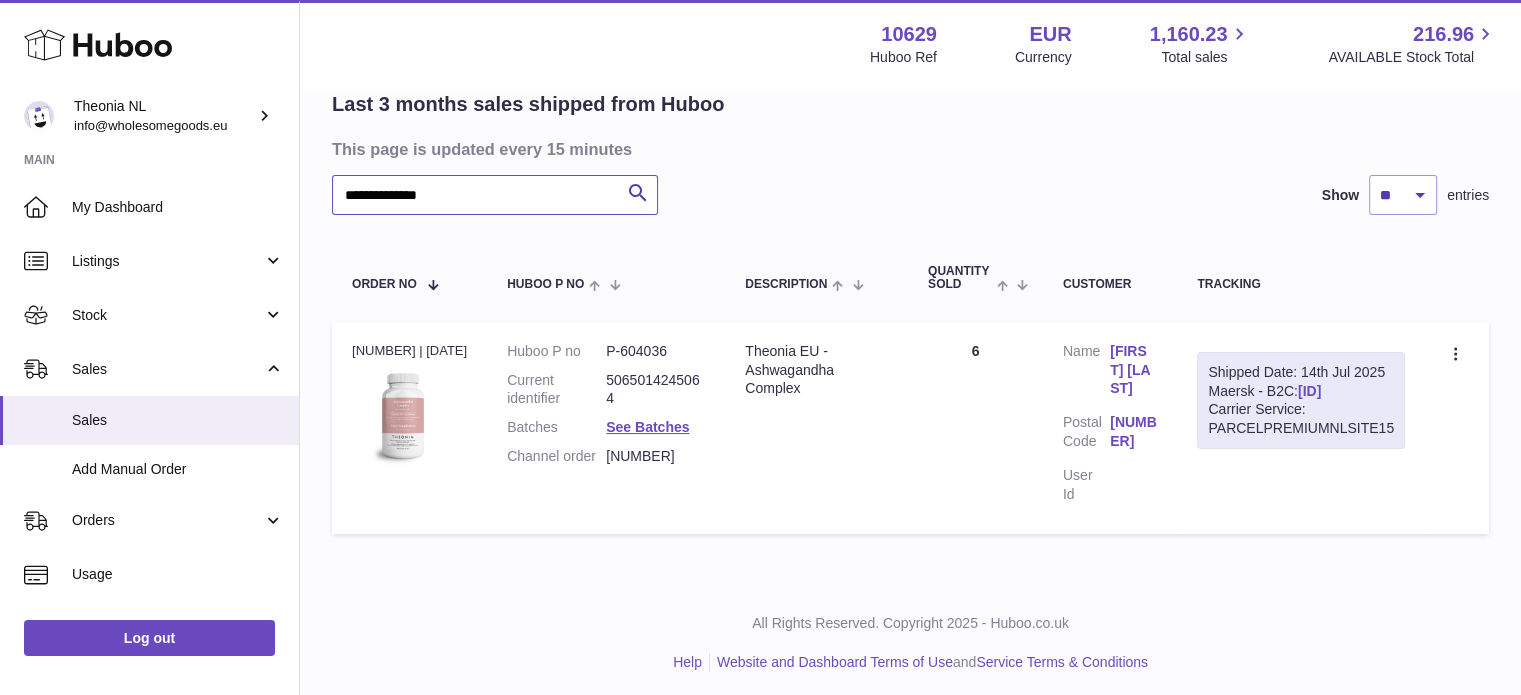 type on "**********" 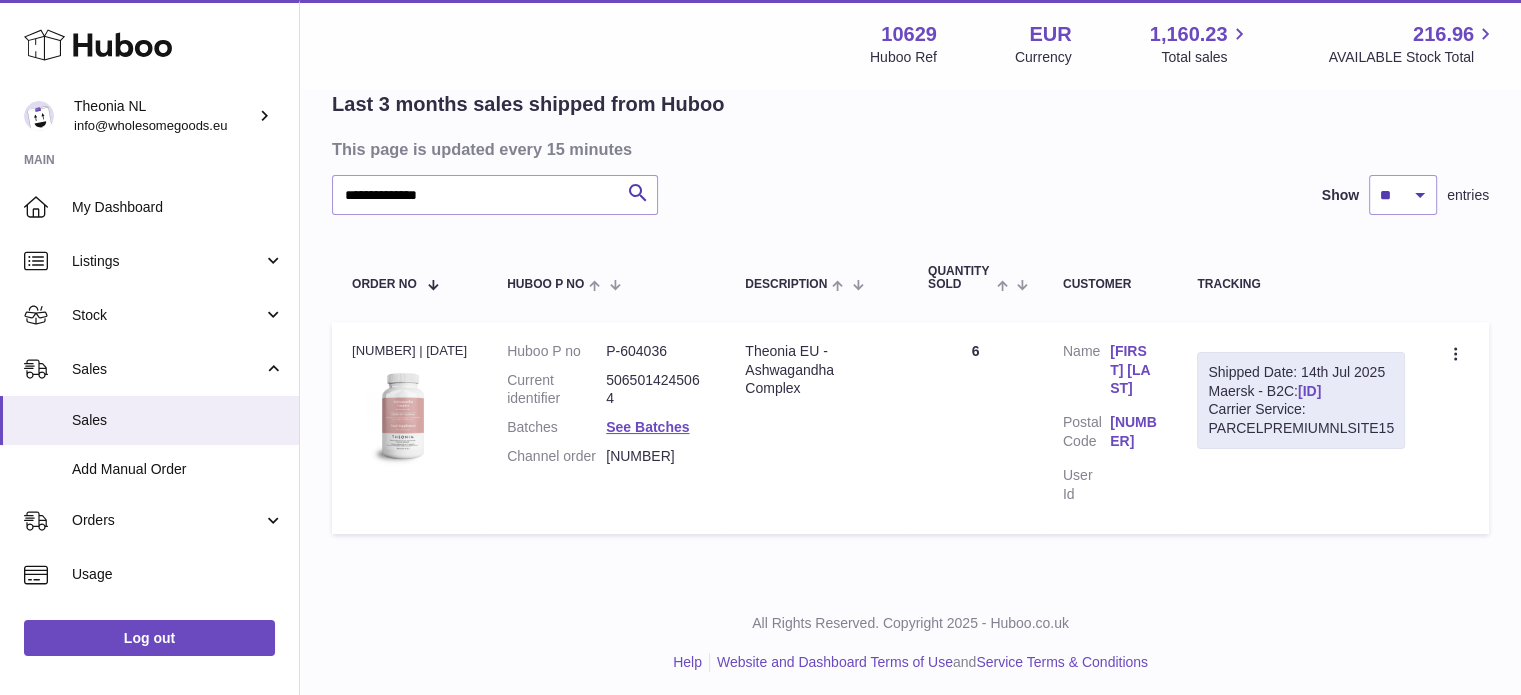 click on "TYPQWPI00436358" at bounding box center [1309, 391] 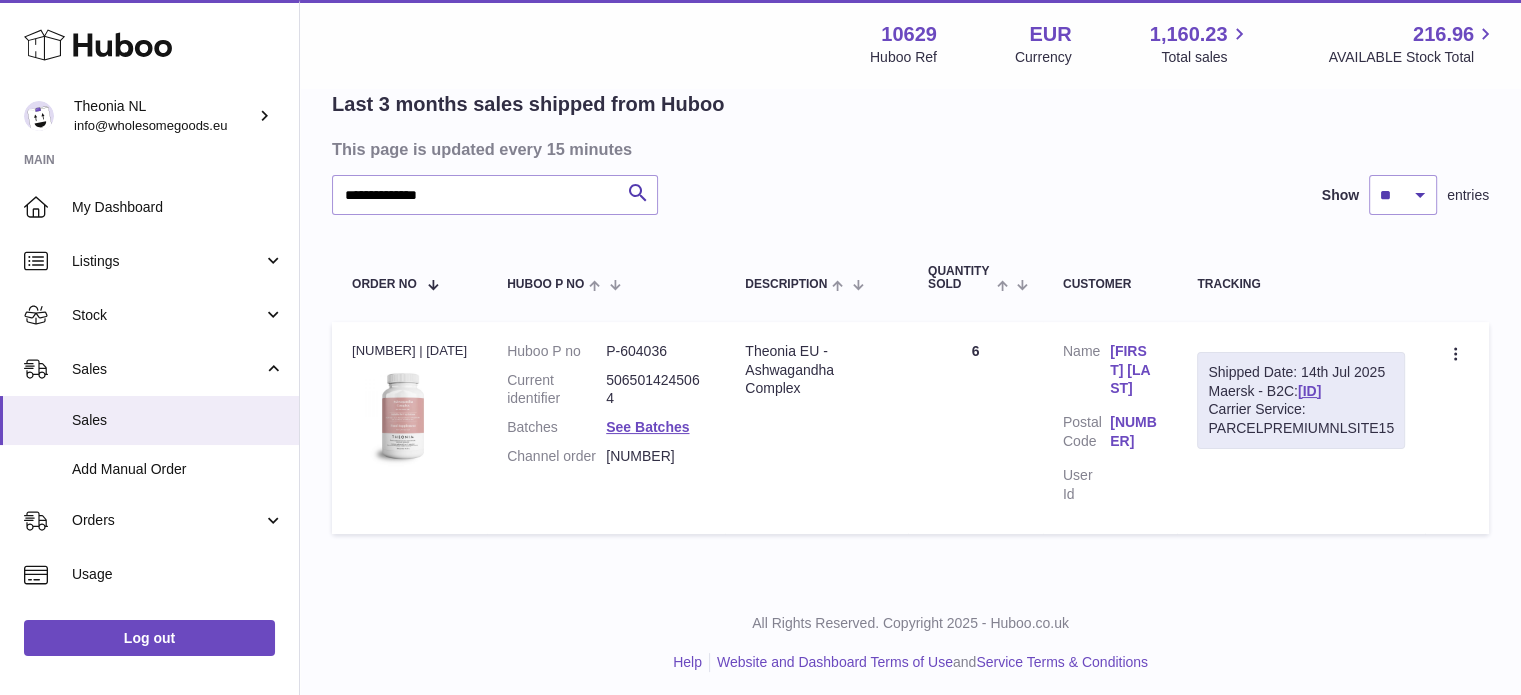 scroll, scrollTop: 0, scrollLeft: 0, axis: both 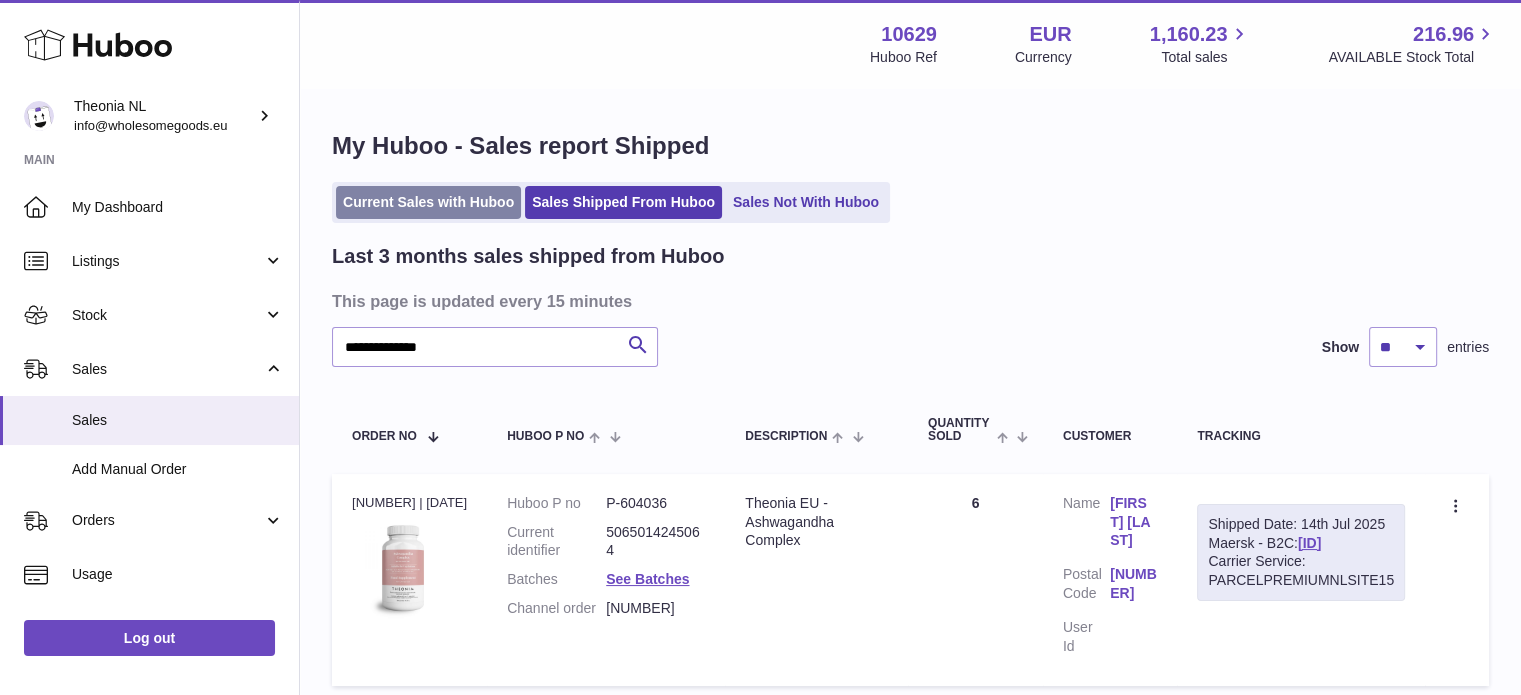 click on "Current Sales with Huboo" at bounding box center (428, 202) 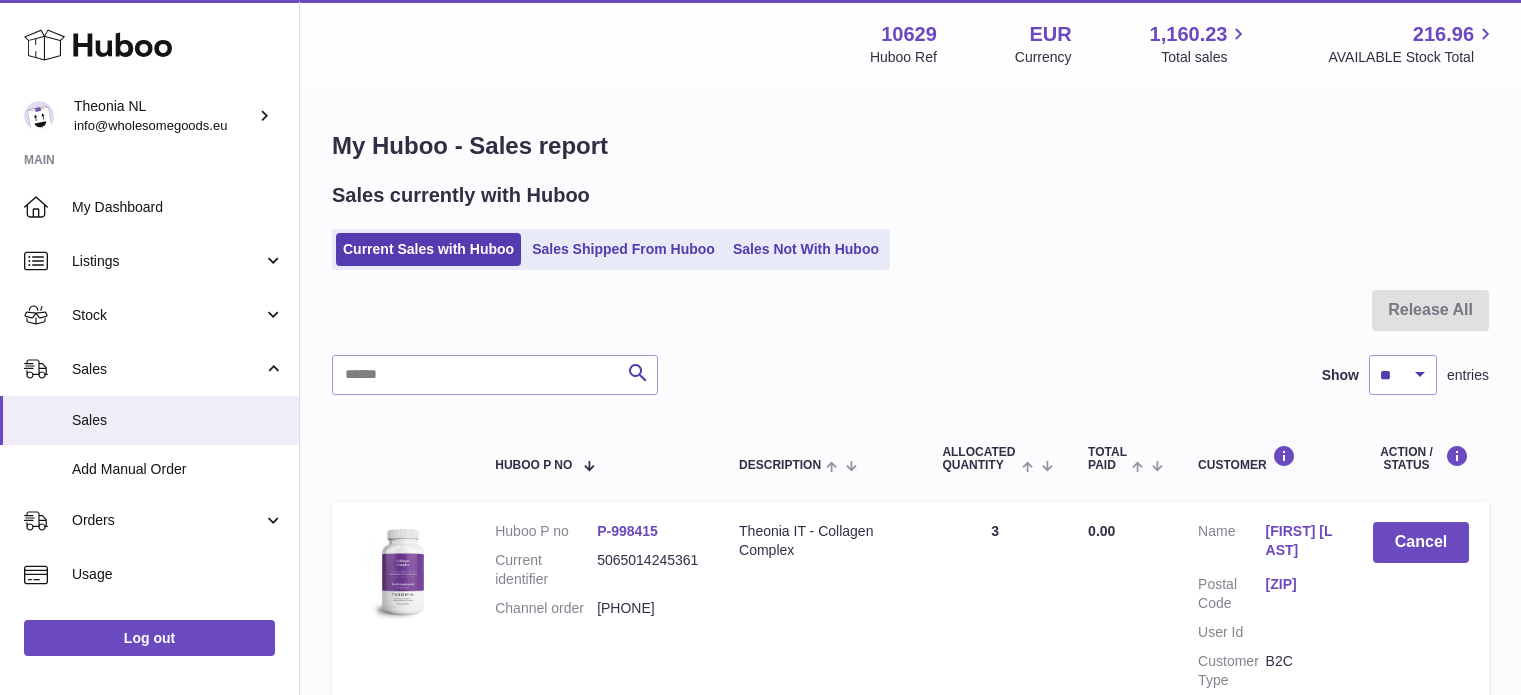 scroll, scrollTop: 0, scrollLeft: 0, axis: both 